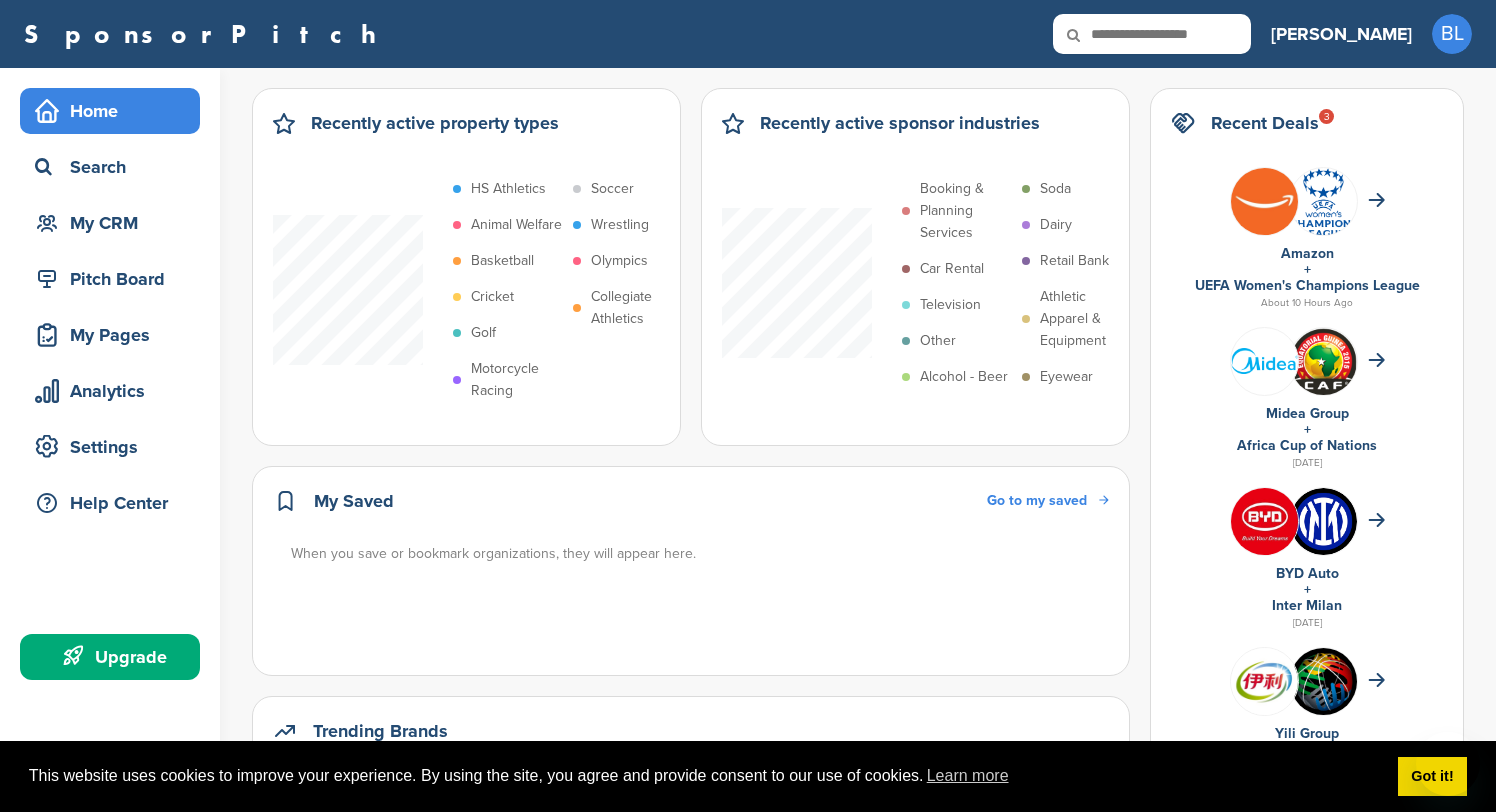 scroll, scrollTop: 0, scrollLeft: 0, axis: both 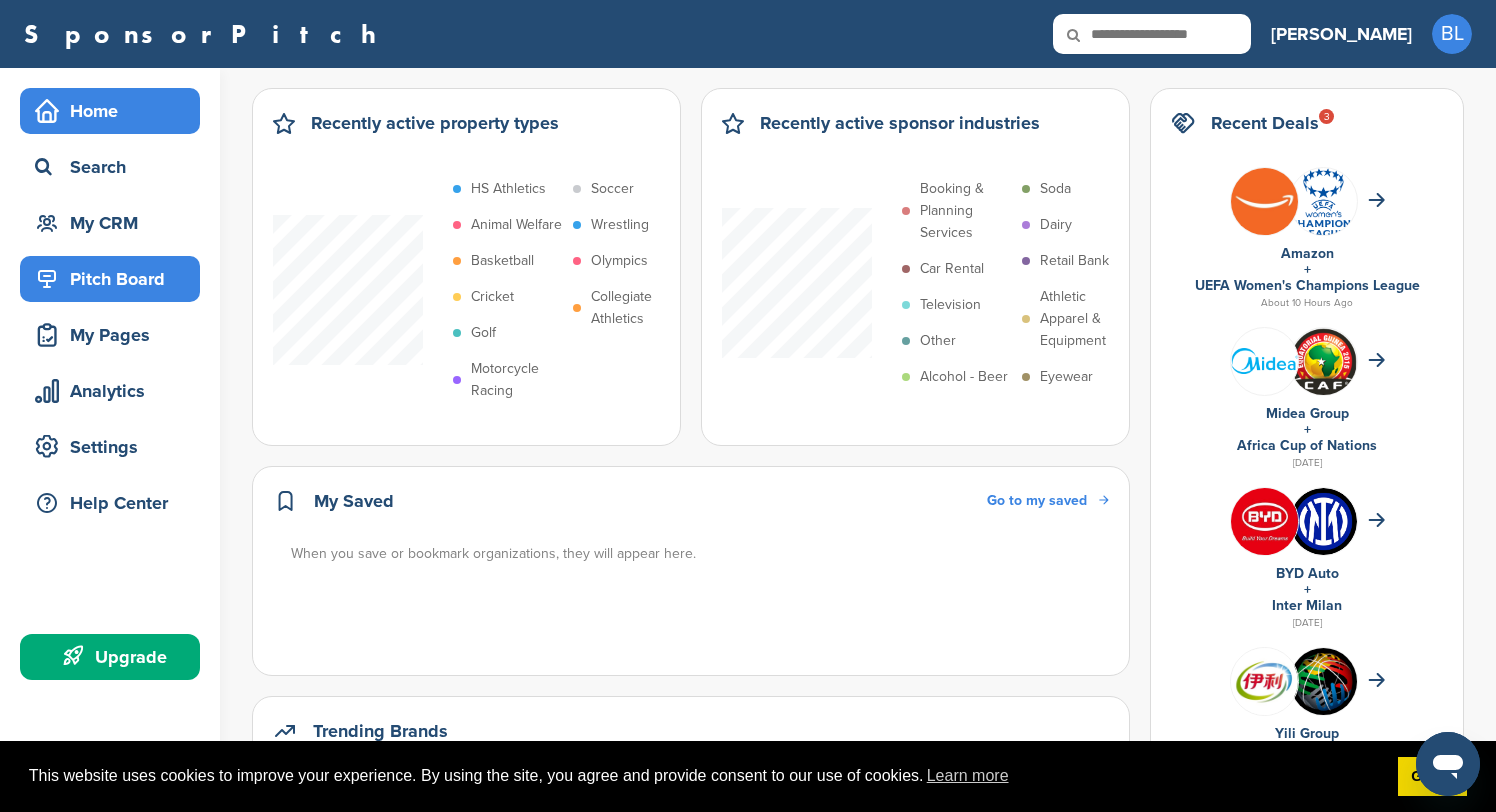 click on "Pitch Board" at bounding box center (115, 279) 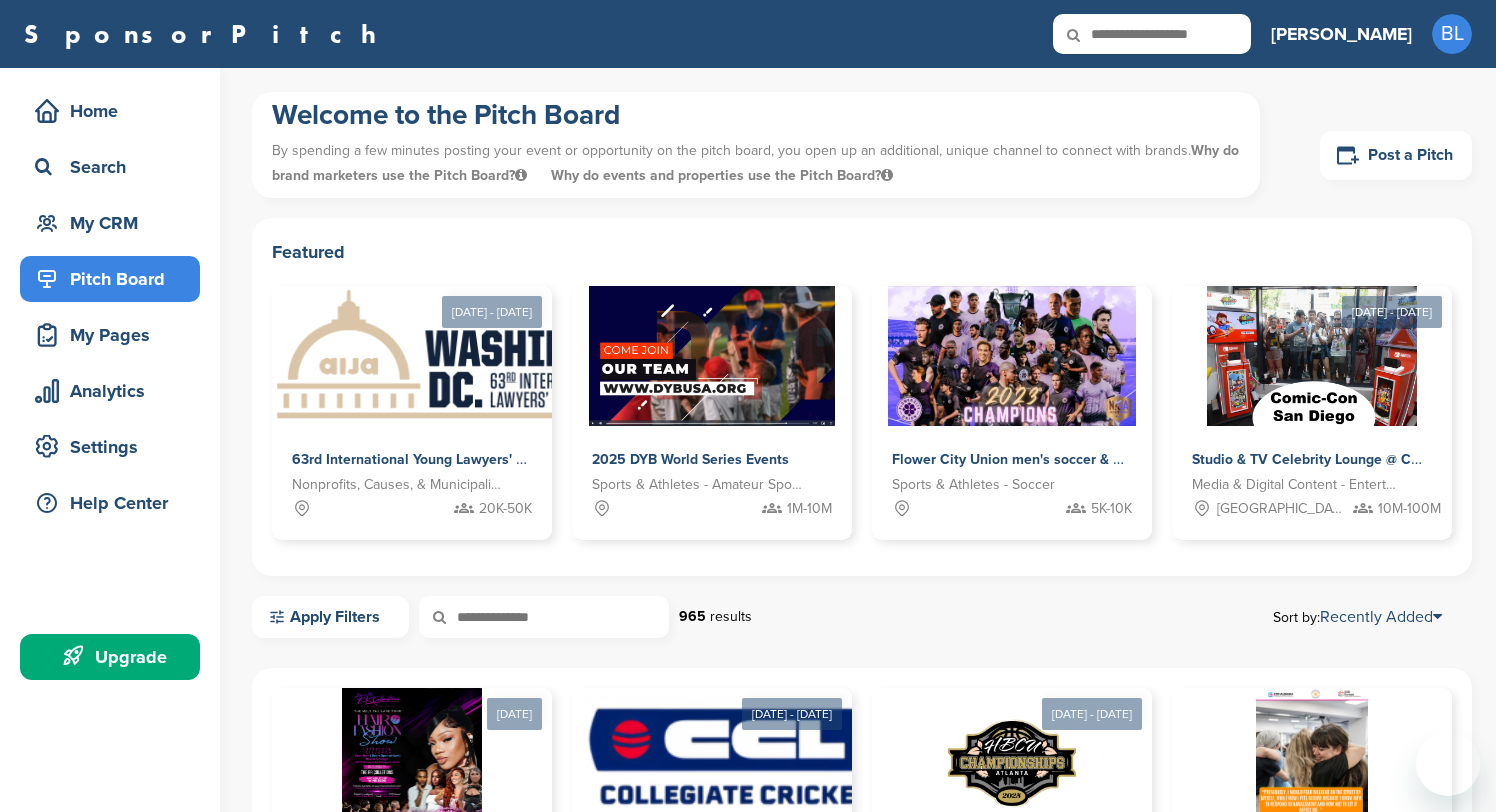scroll, scrollTop: 0, scrollLeft: 0, axis: both 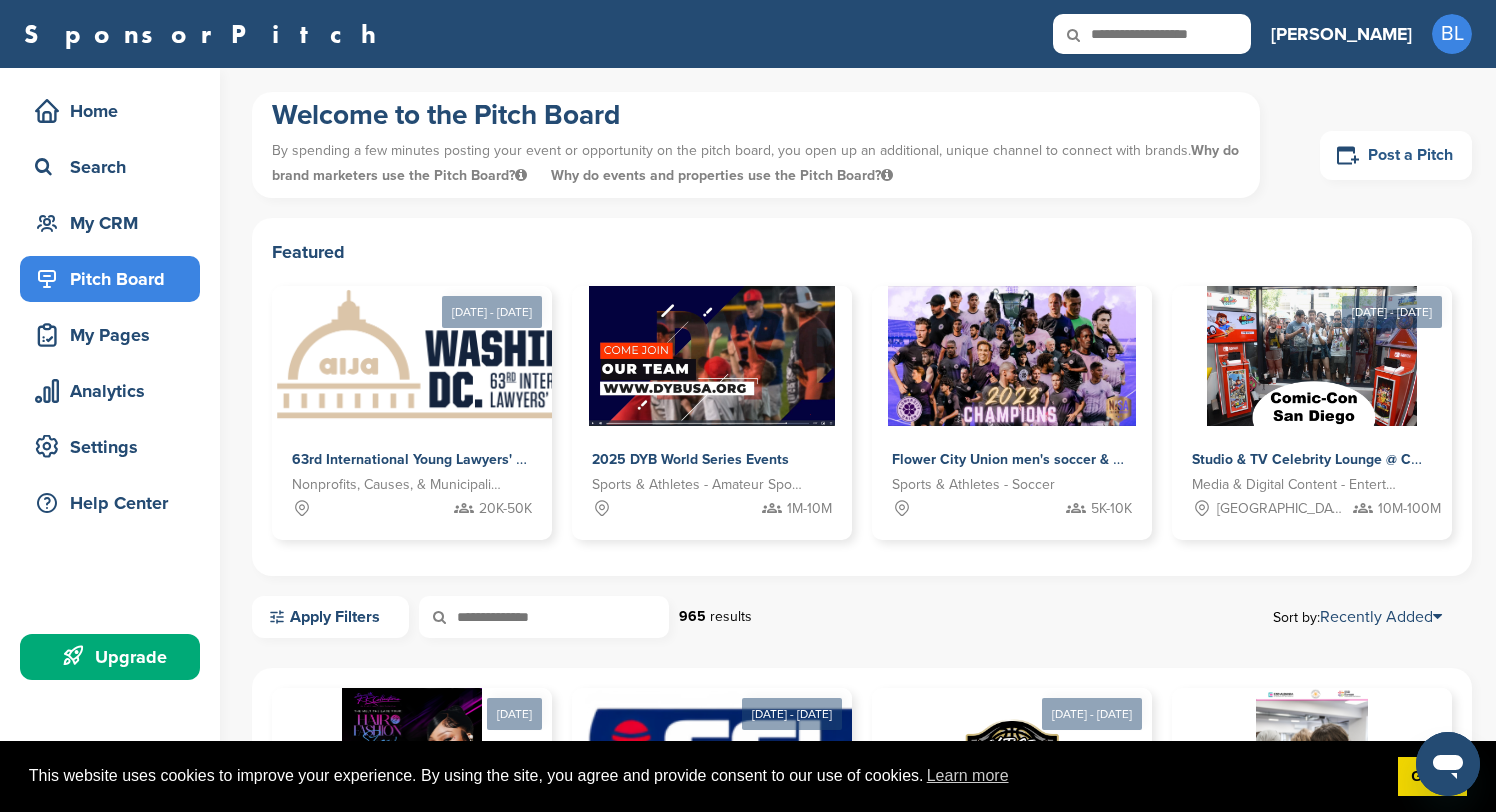 click on "Post a Pitch" at bounding box center (1396, 155) 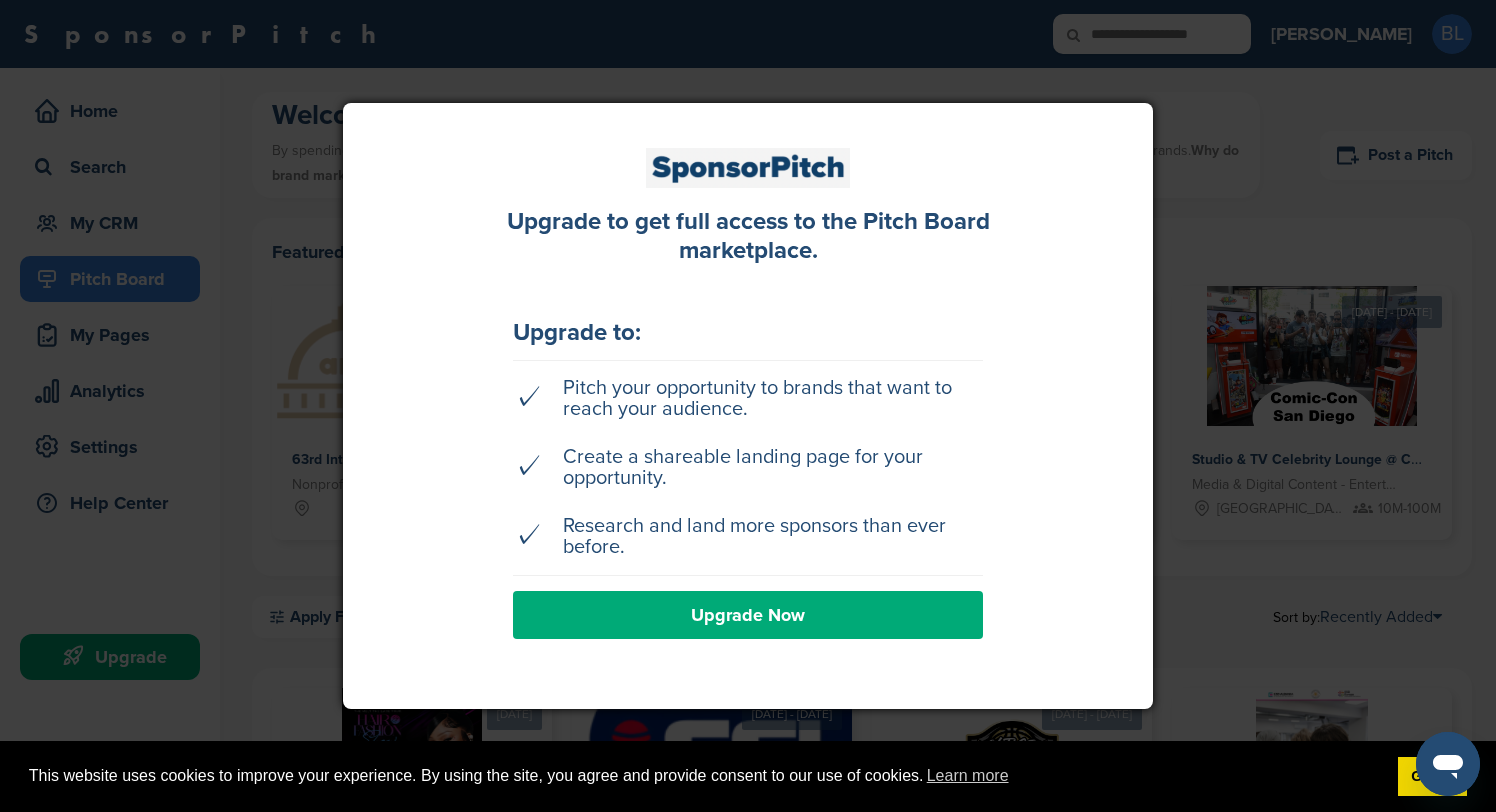click at bounding box center [748, 406] 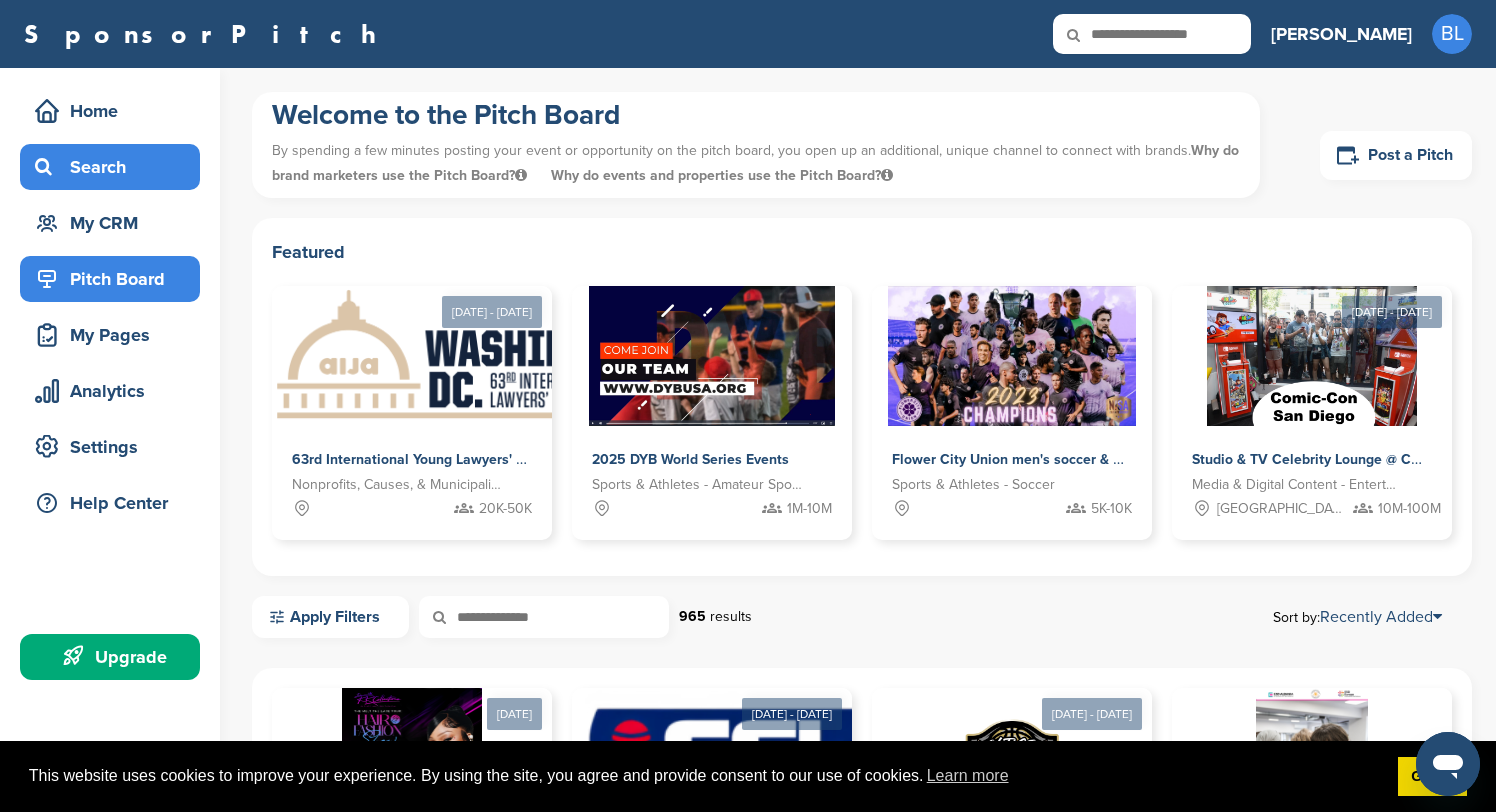 click on "Search" at bounding box center (115, 167) 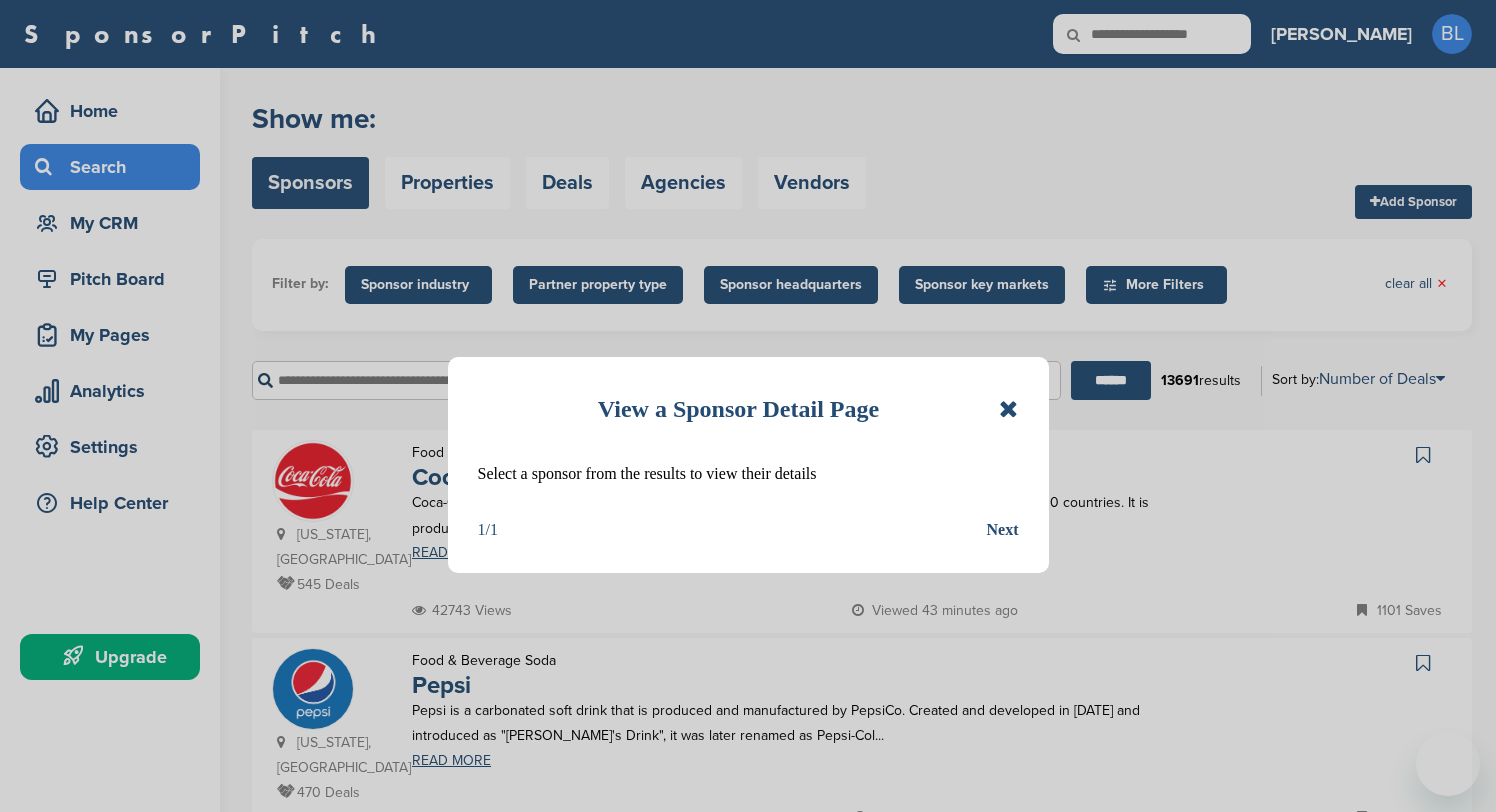 scroll, scrollTop: 0, scrollLeft: 0, axis: both 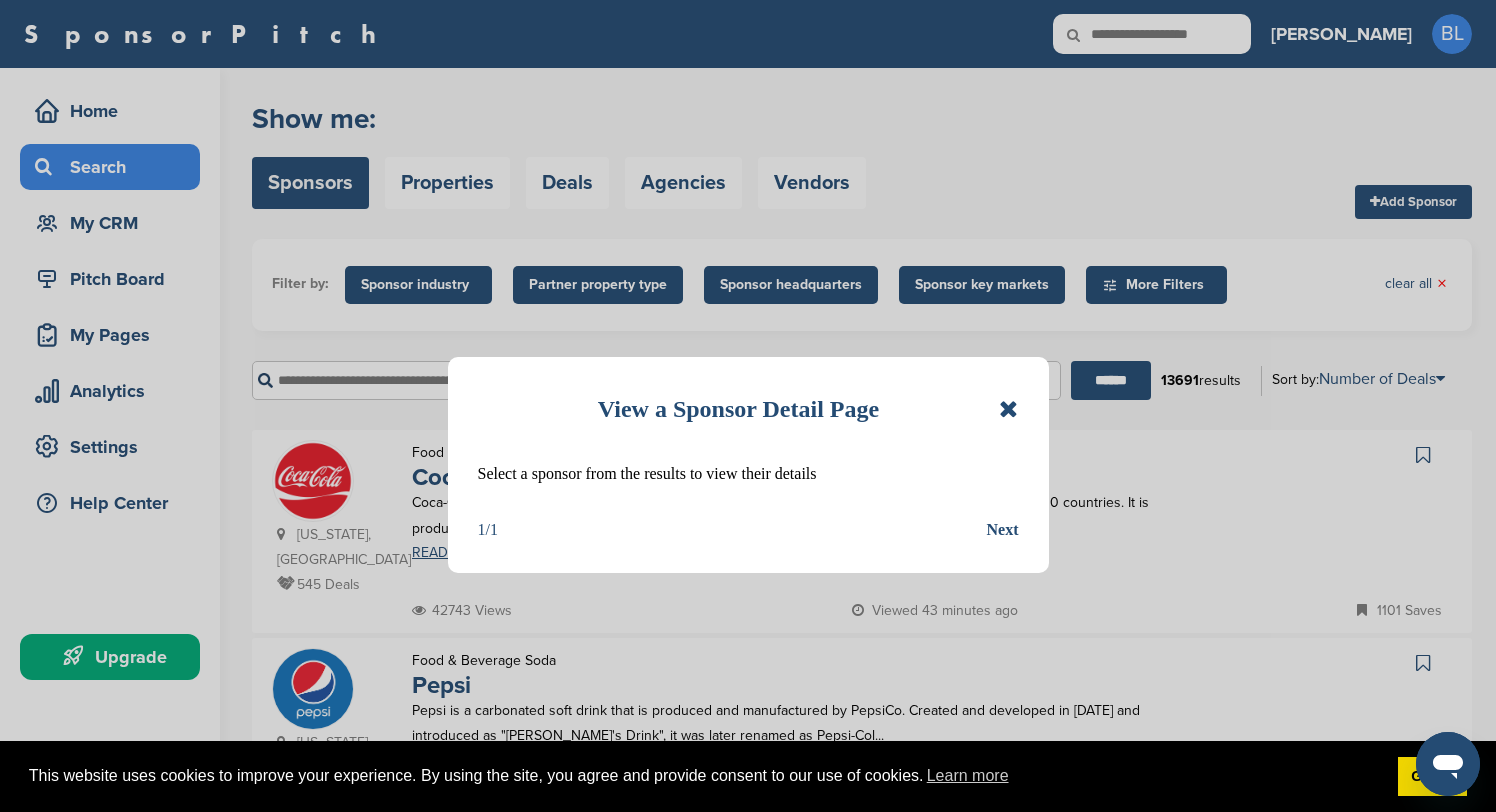 click at bounding box center [1008, 409] 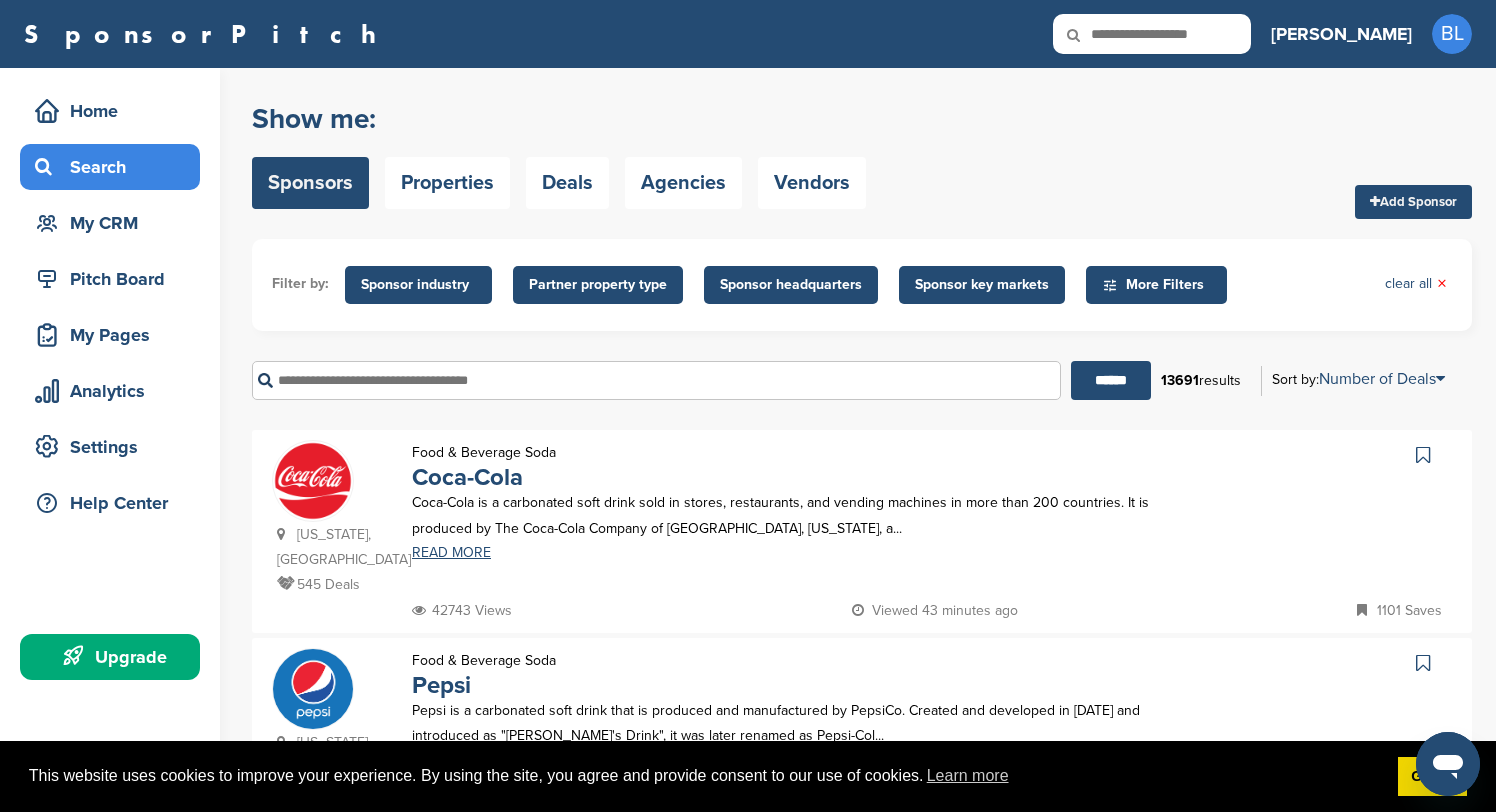 click on "Partner property type" at bounding box center [598, 285] 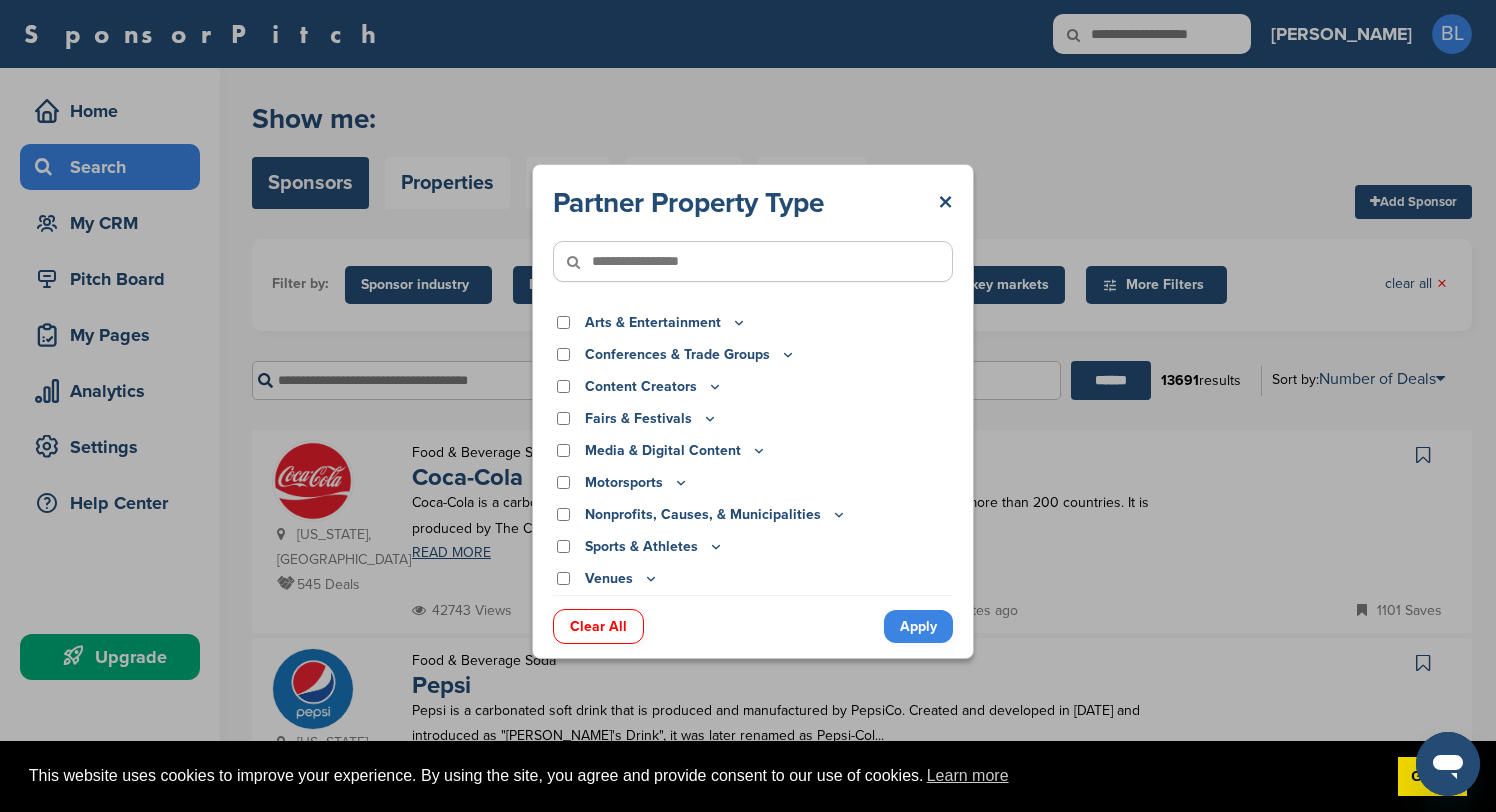 click on "Nonprofits, Causes, & Municipalities" at bounding box center (716, 515) 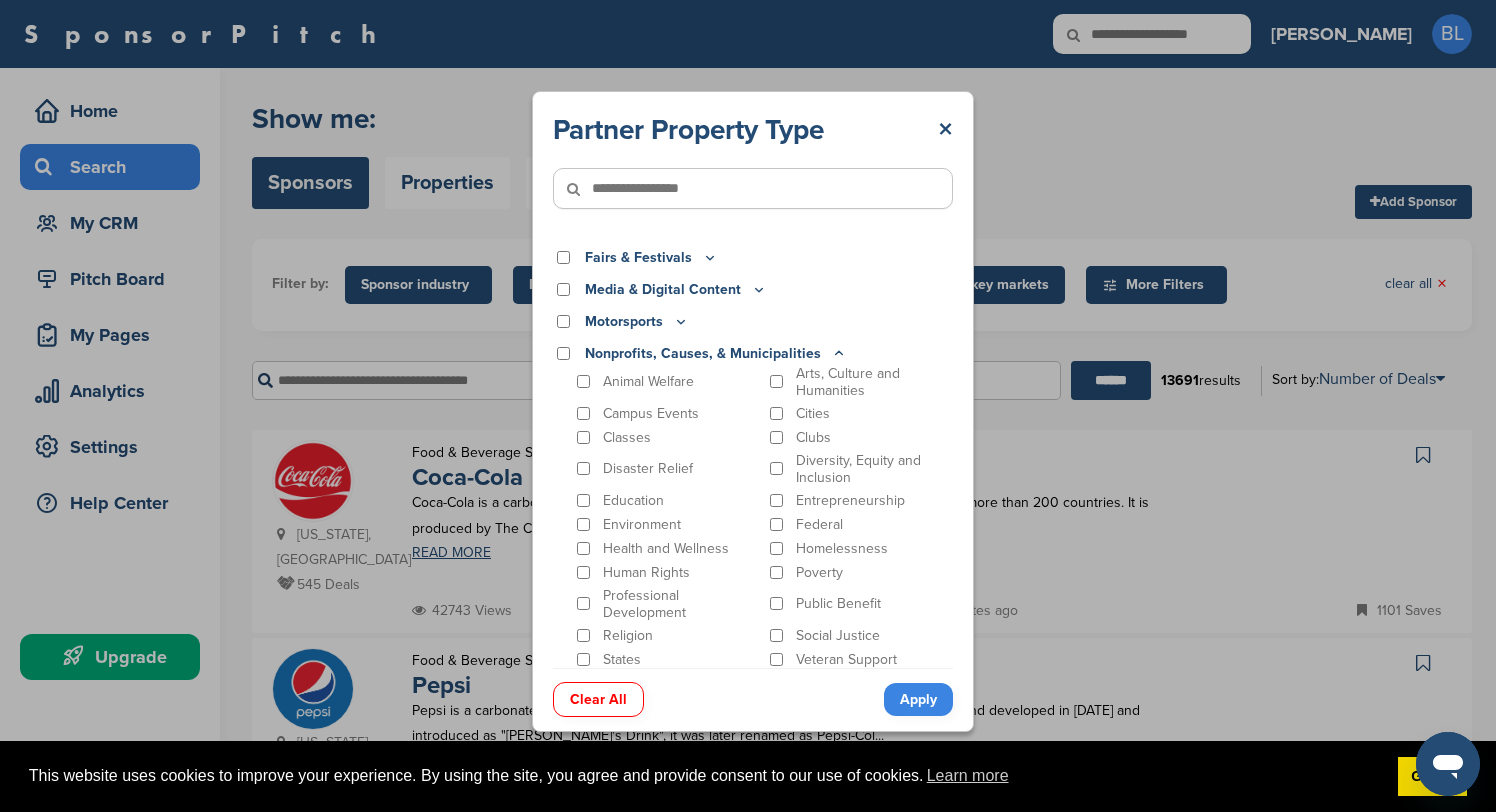 click on "Arts, Culture and Humanities" at bounding box center [860, 382] 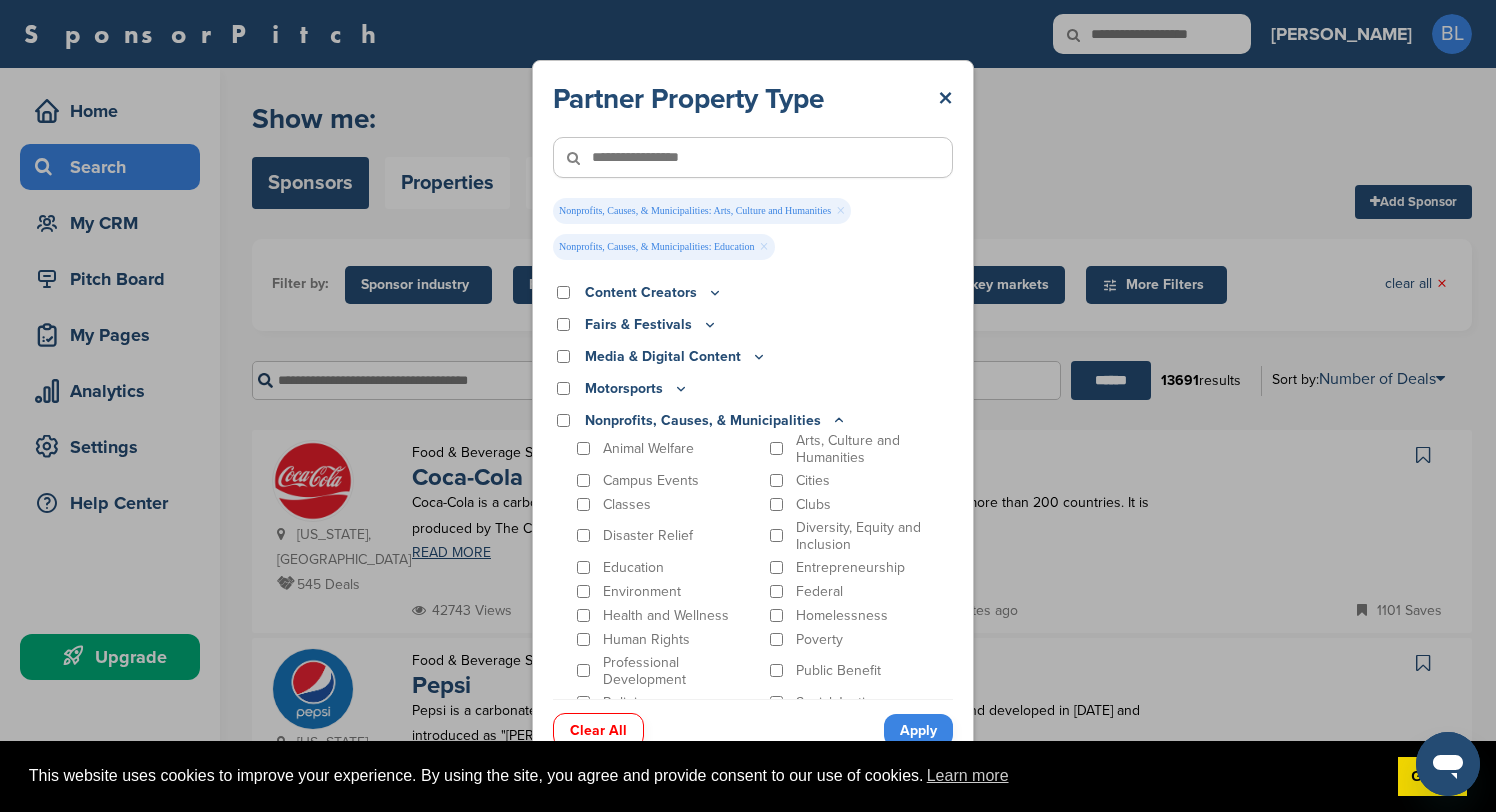 scroll, scrollTop: 0, scrollLeft: 0, axis: both 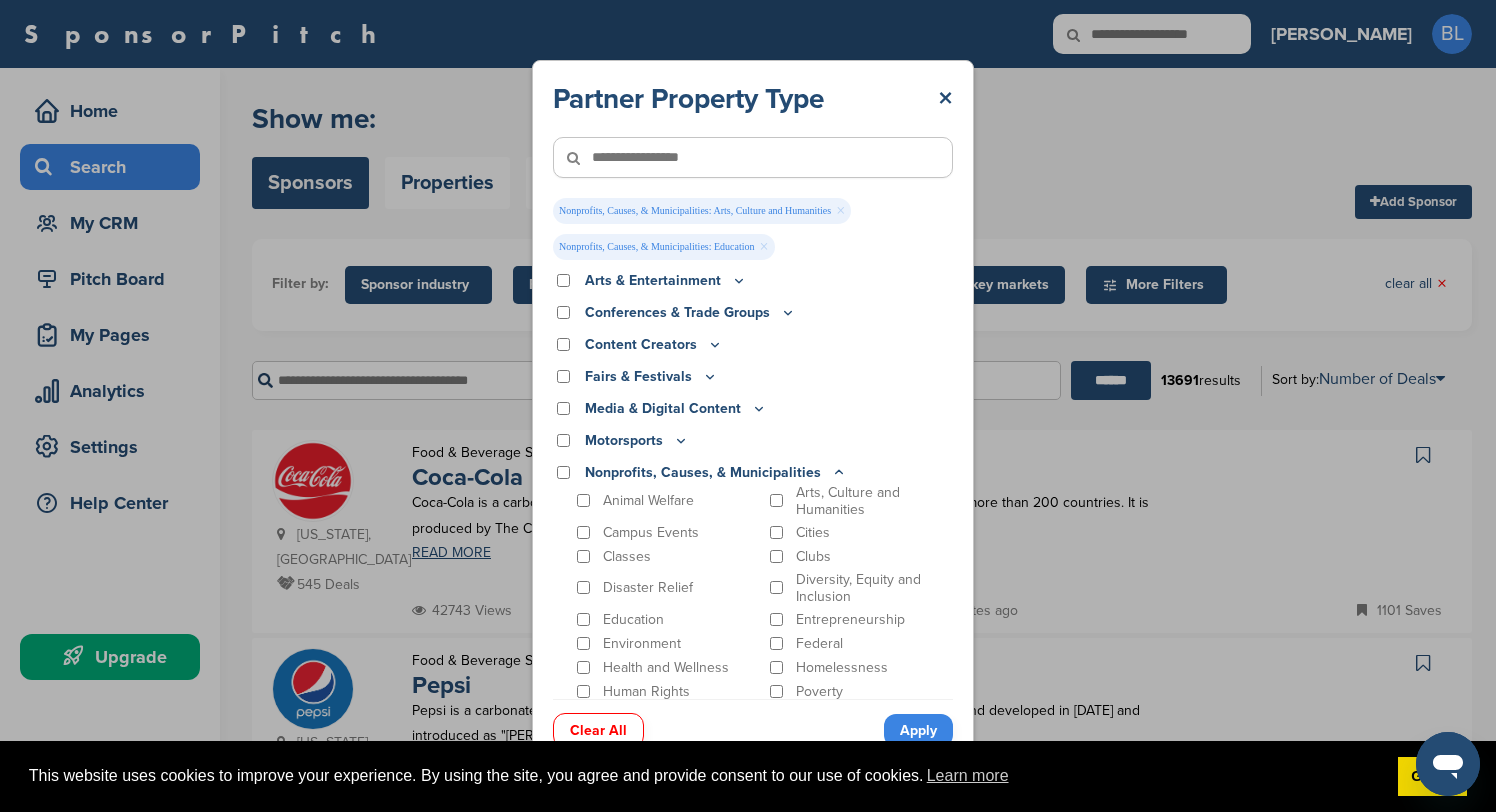 click on "Arts & Entertainment" at bounding box center [666, 281] 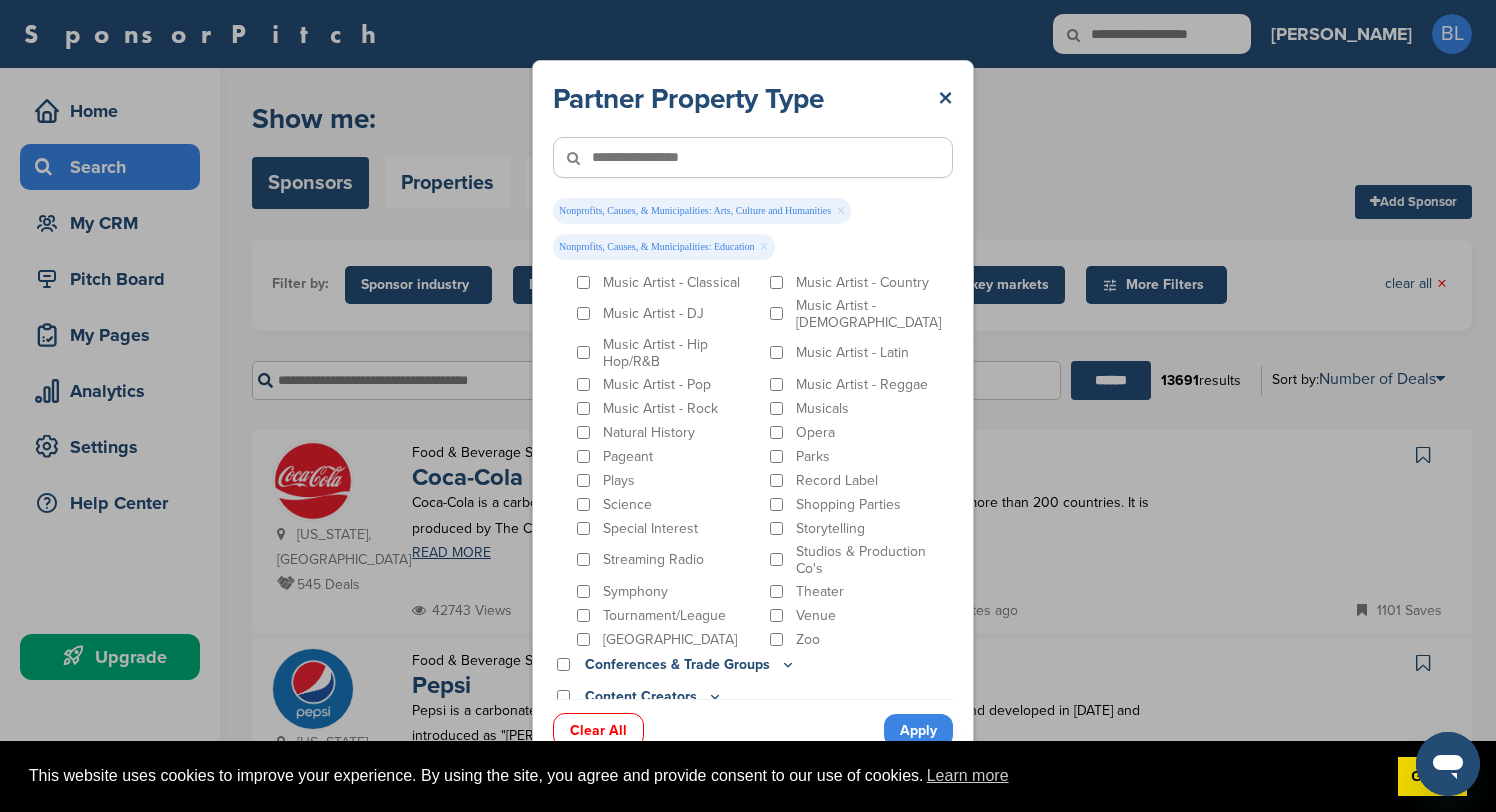 scroll, scrollTop: 649, scrollLeft: 0, axis: vertical 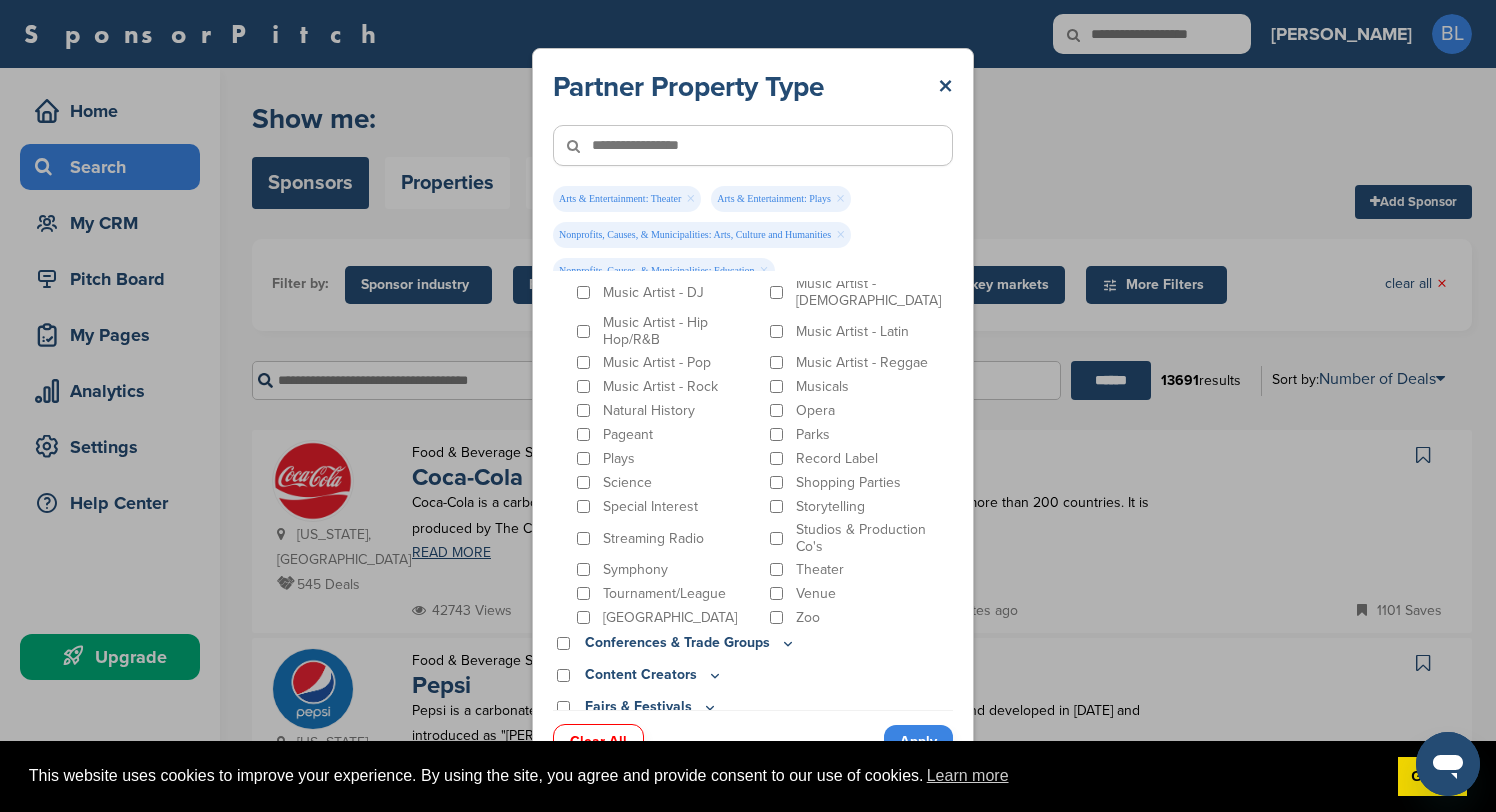 click on "Opera" at bounding box center (860, 410) 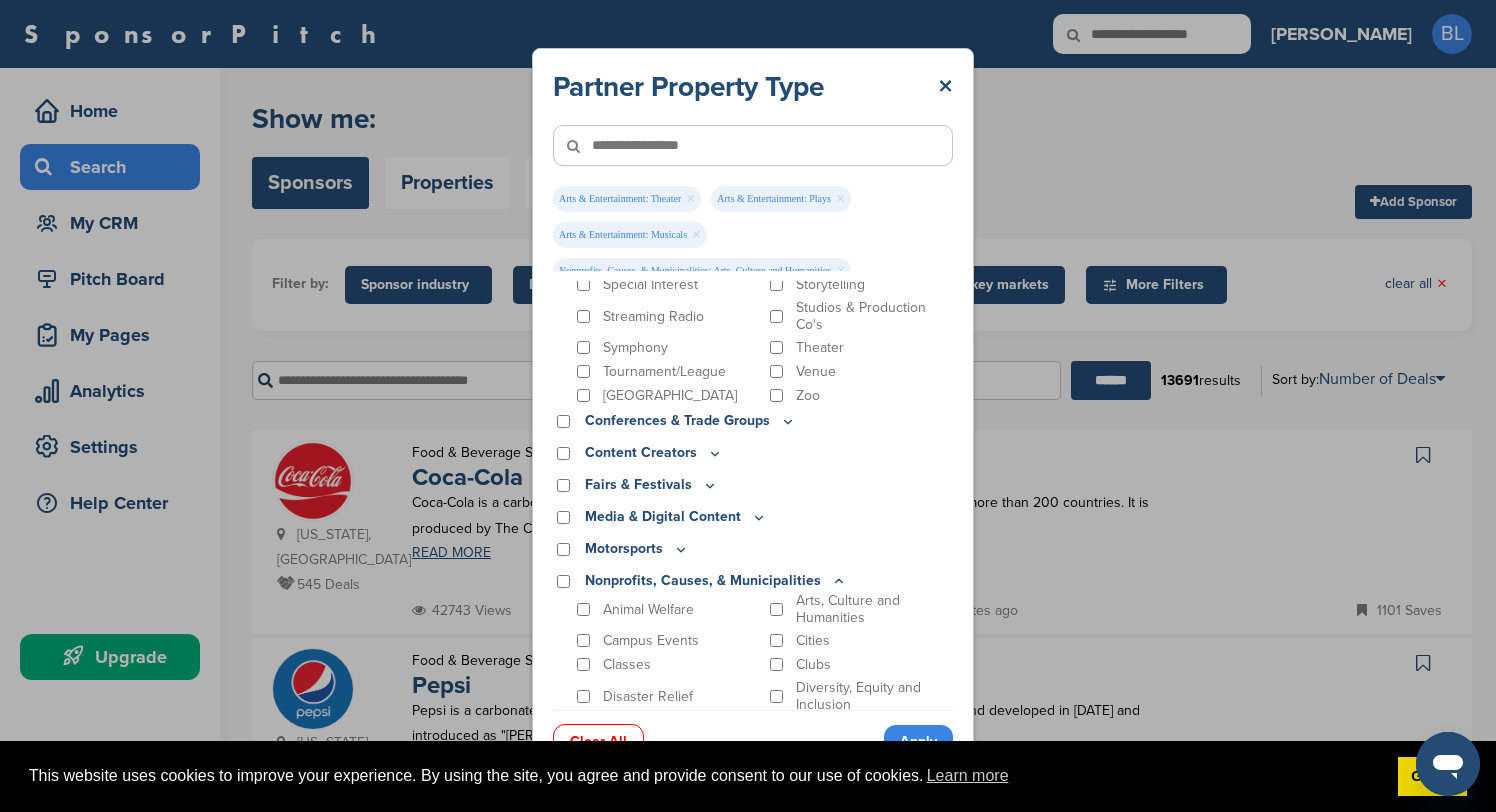 scroll, scrollTop: 907, scrollLeft: 0, axis: vertical 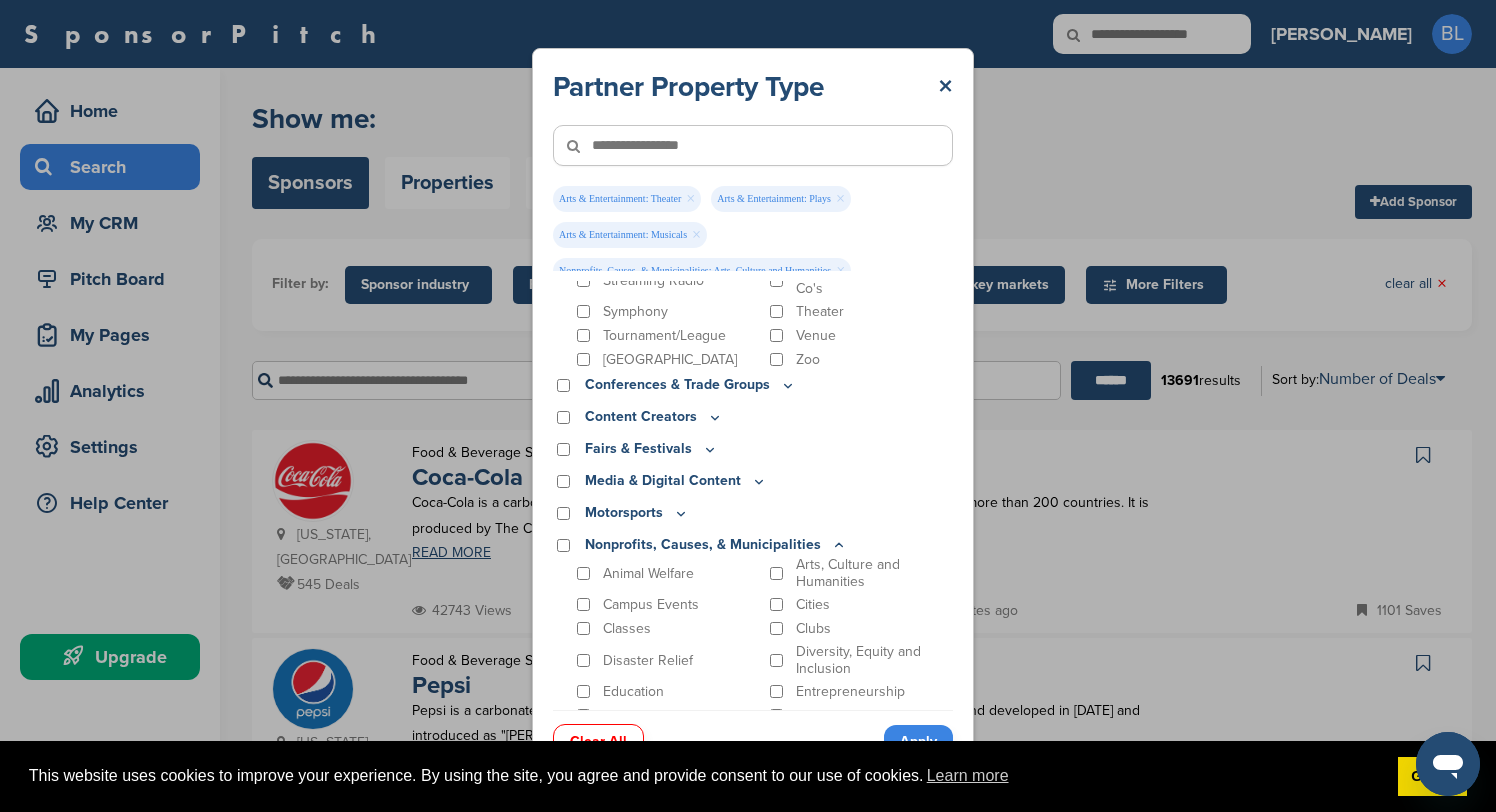 click on "Apply" at bounding box center [918, 741] 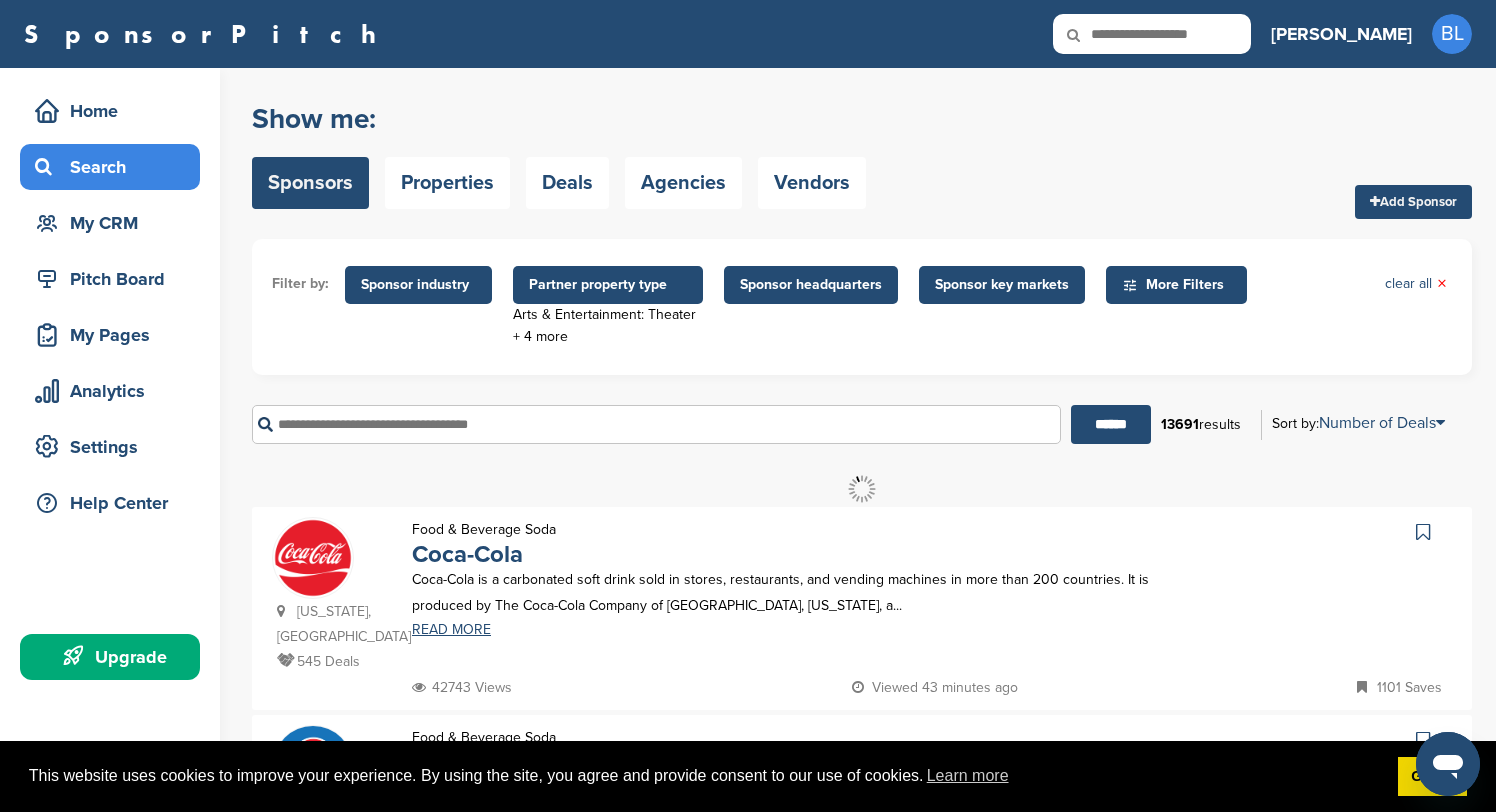 click on "Sponsor headquarters" at bounding box center [811, 285] 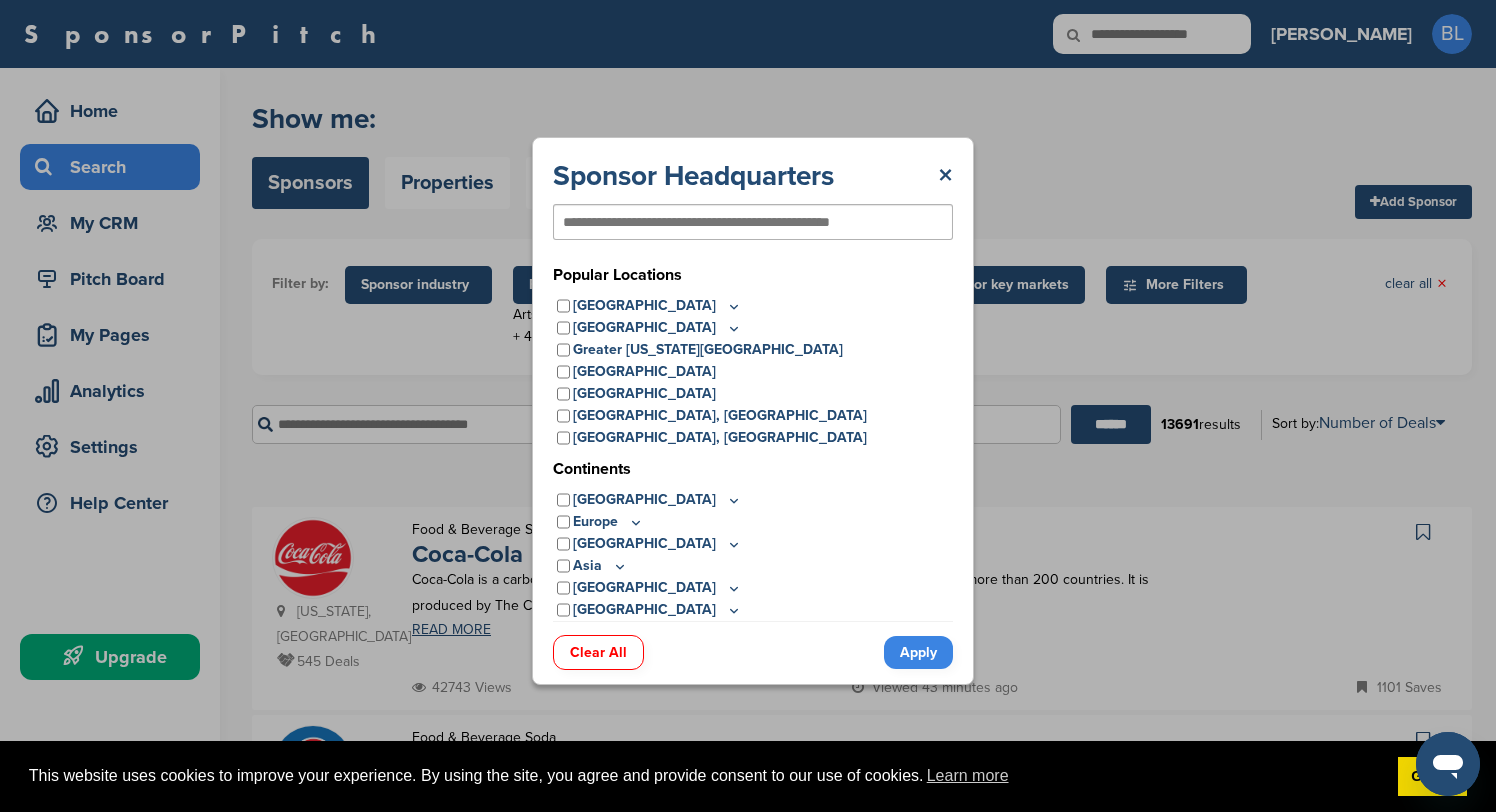 click 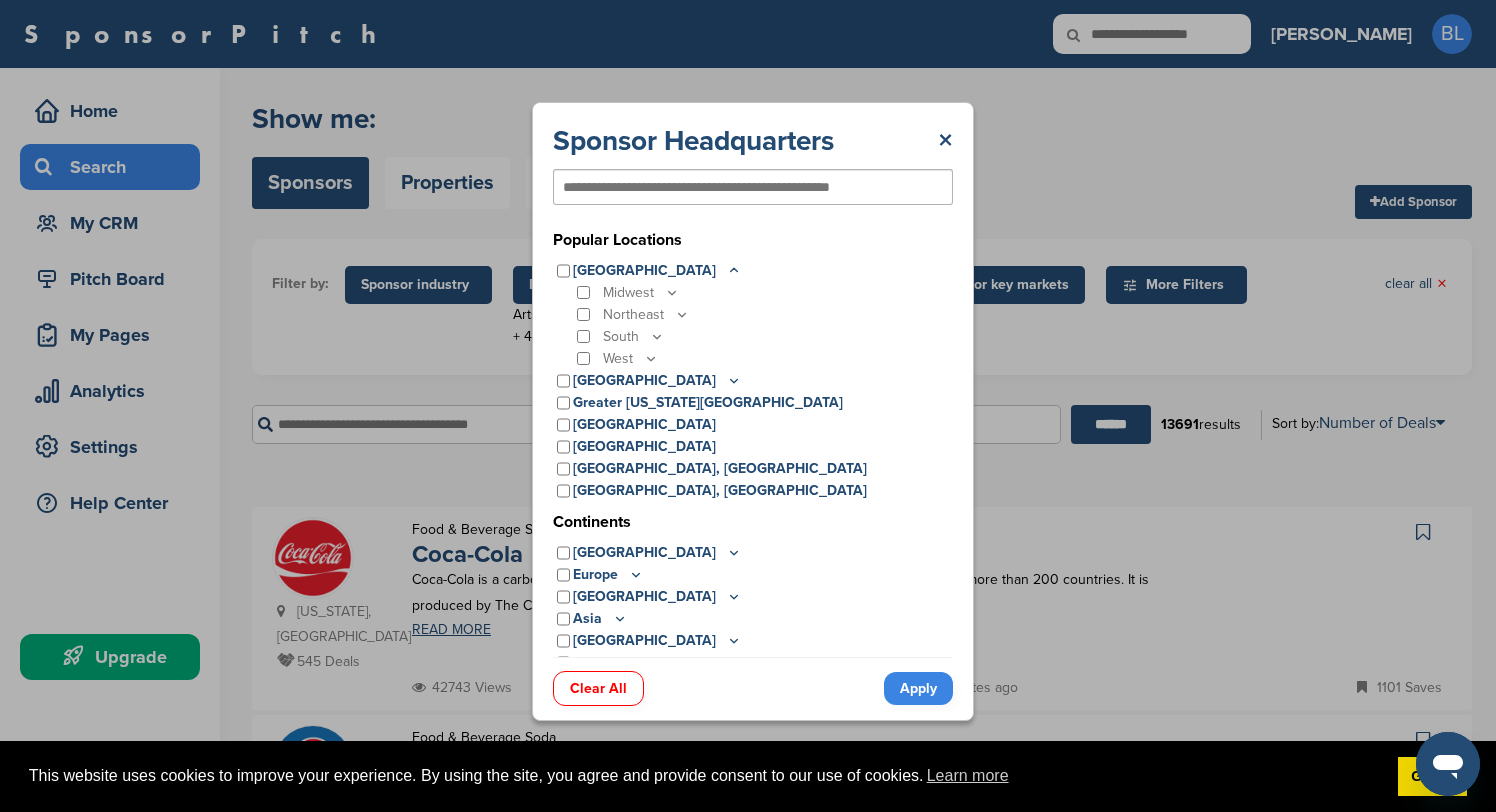 click on "United States
Midwest
Illinois
Indiana
Iowa
Kansas
Minnesota
Missouri
Nebraska
North Dakota
Ohio
South Dakota
Wisconsin
Northeast
Connecticut
Maine
Massachusetts
New Hampshire
New Jersey
New York
Pennsylvania
Rhode Island
Vermont
South
Alabama
Arkansas
Delaware
Florida
Georgia
Kentucky
Louisiana
Maryland
Mississippi
North Carolina
Oklahoma
South Carolina
Tennessee
Texas
Virginia
West Virginia
West
Arizona
California" at bounding box center [753, 315] 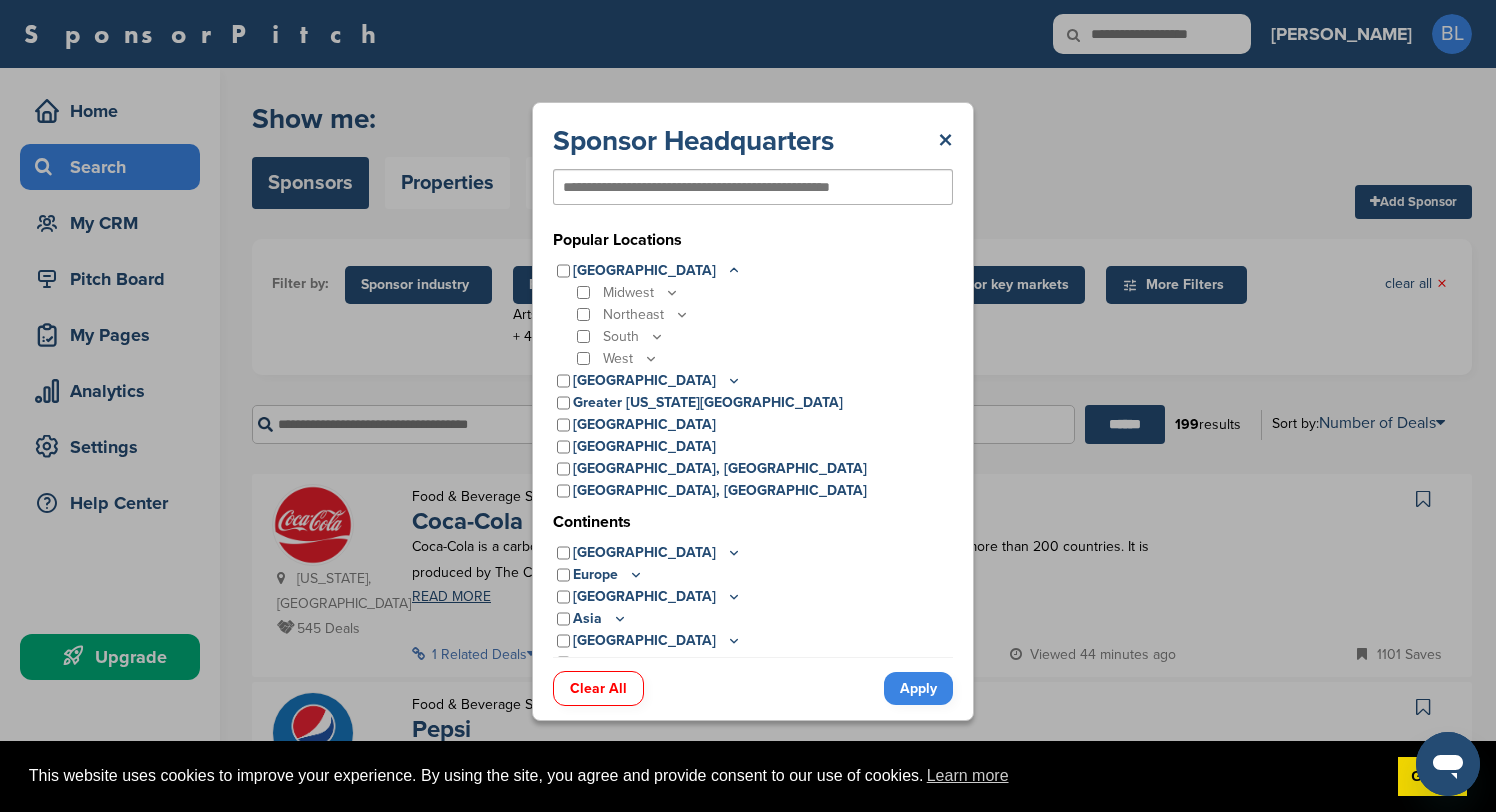 click on "Midwest" at bounding box center [763, 293] 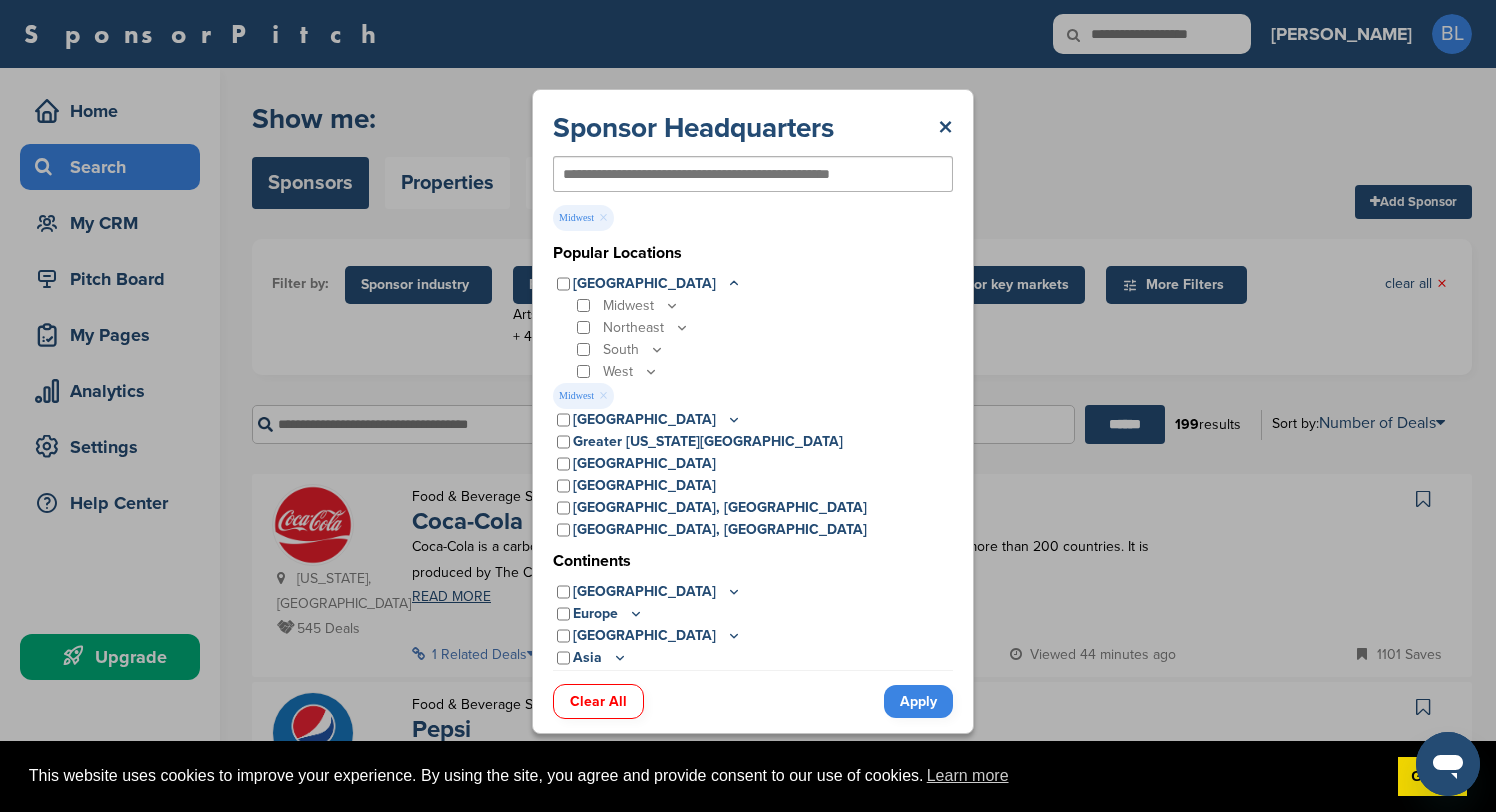 click on "Apply" at bounding box center [918, 701] 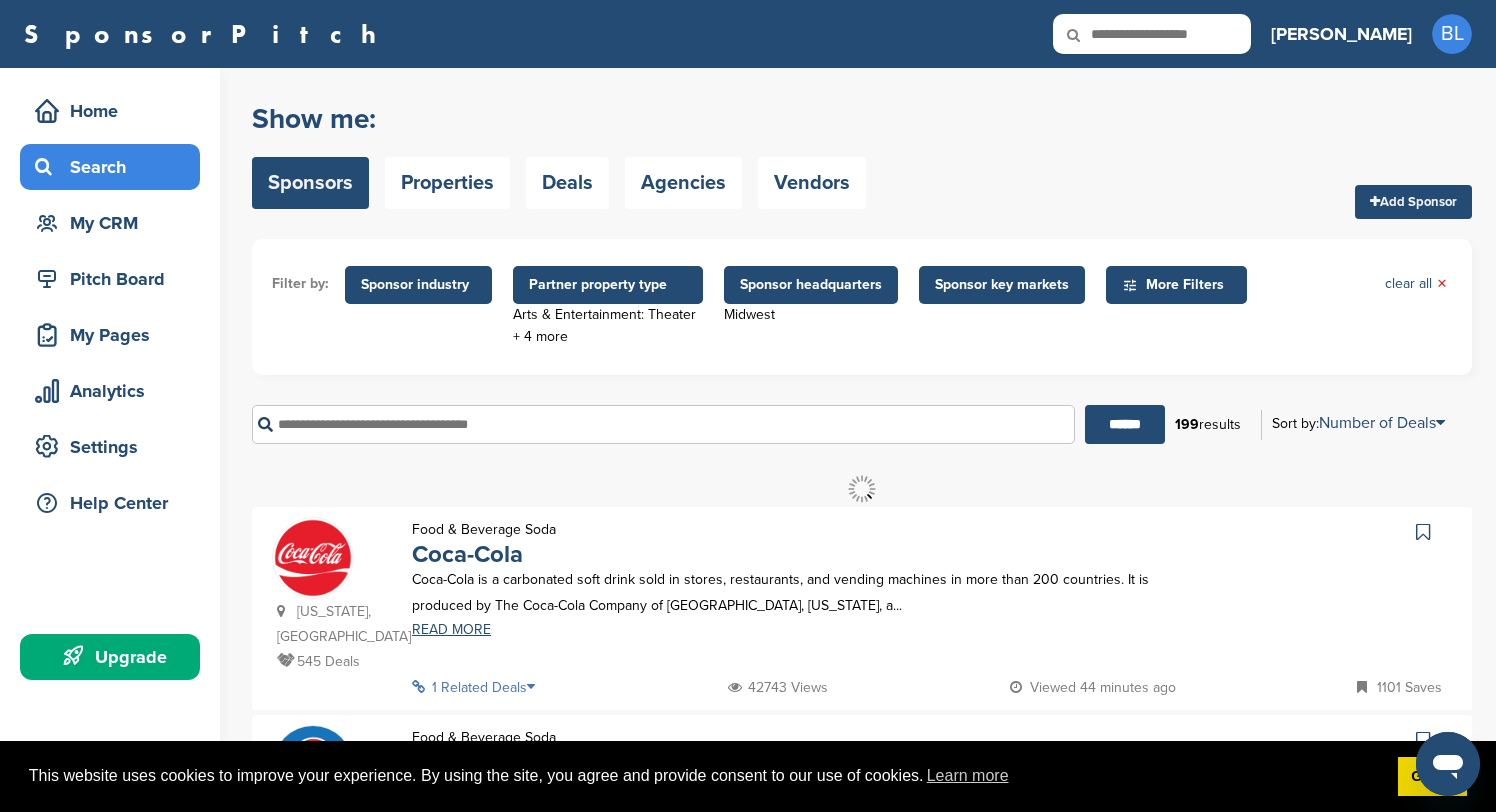 click on "Sponsor key markets" at bounding box center [1002, 285] 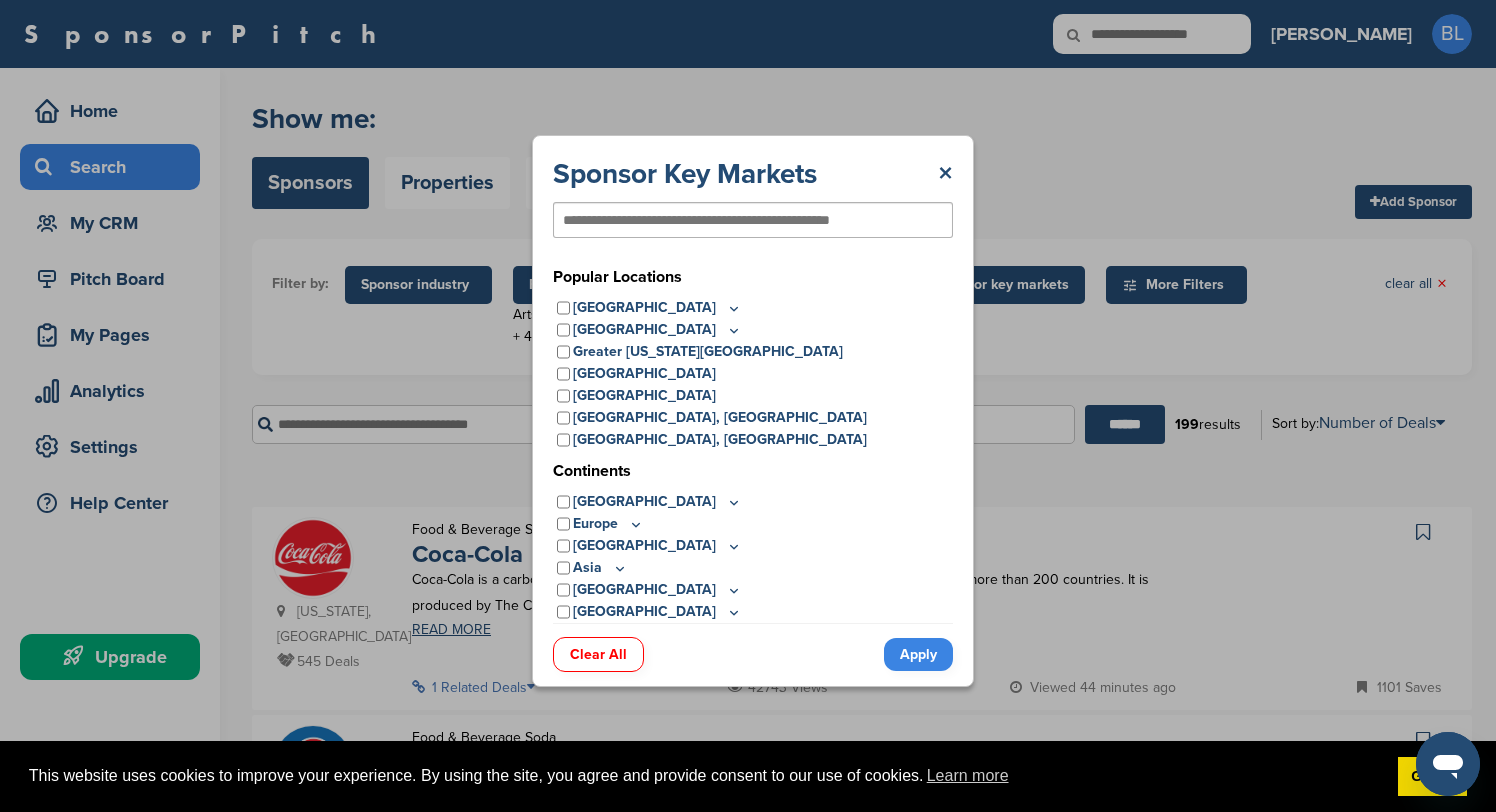 click 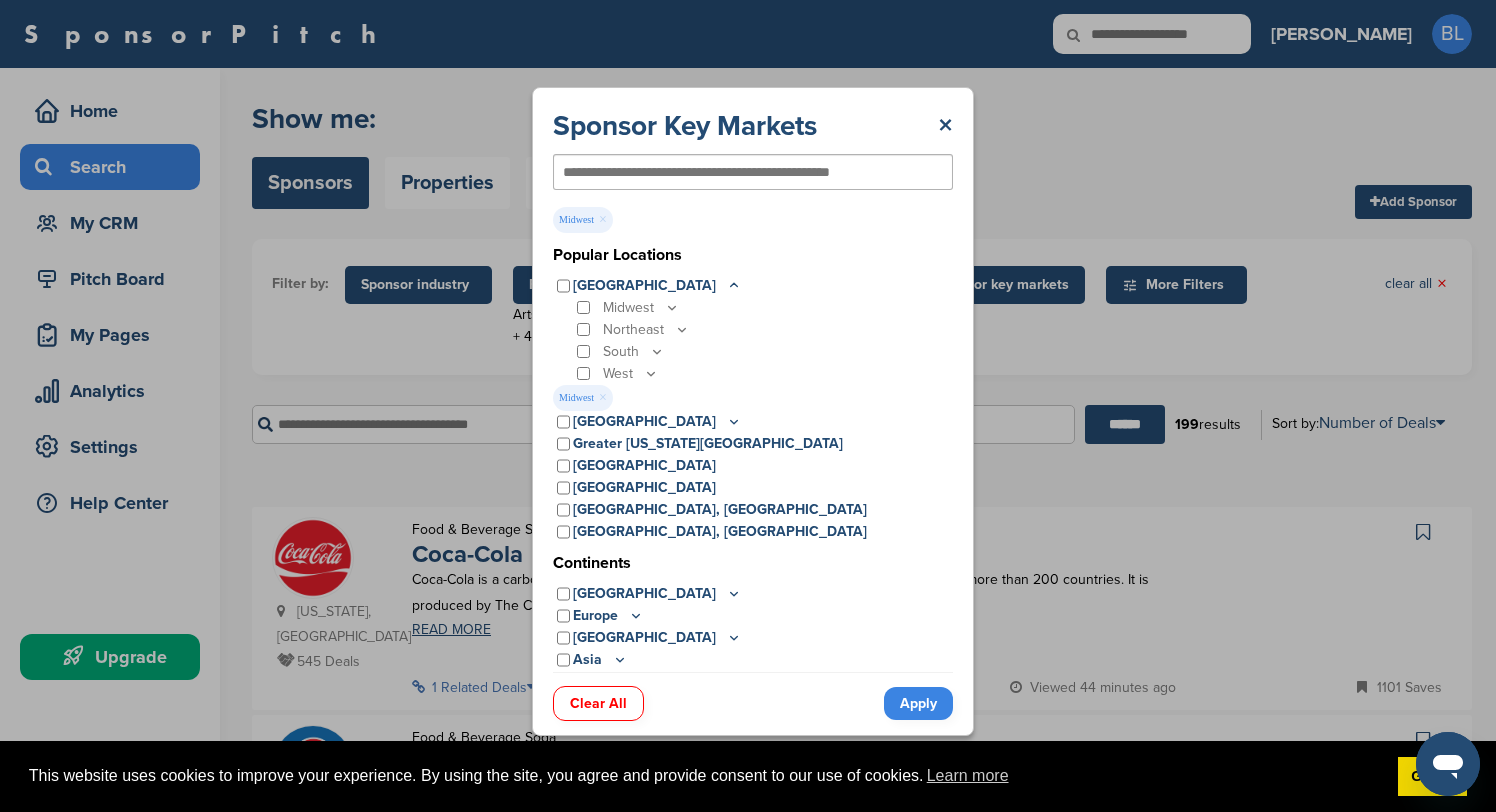 click on "Clear All
Apply" at bounding box center (753, 693) 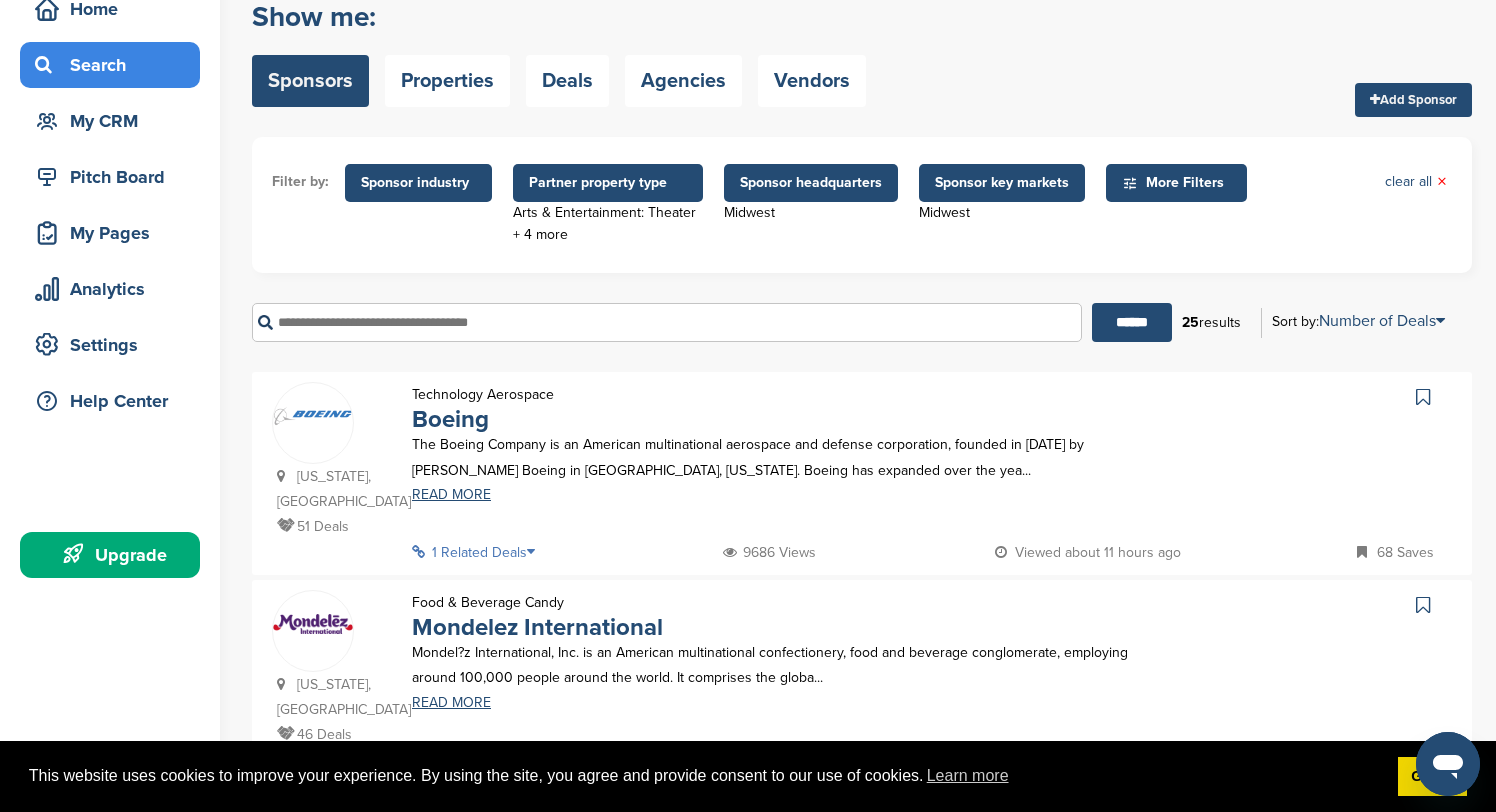 scroll, scrollTop: 113, scrollLeft: 0, axis: vertical 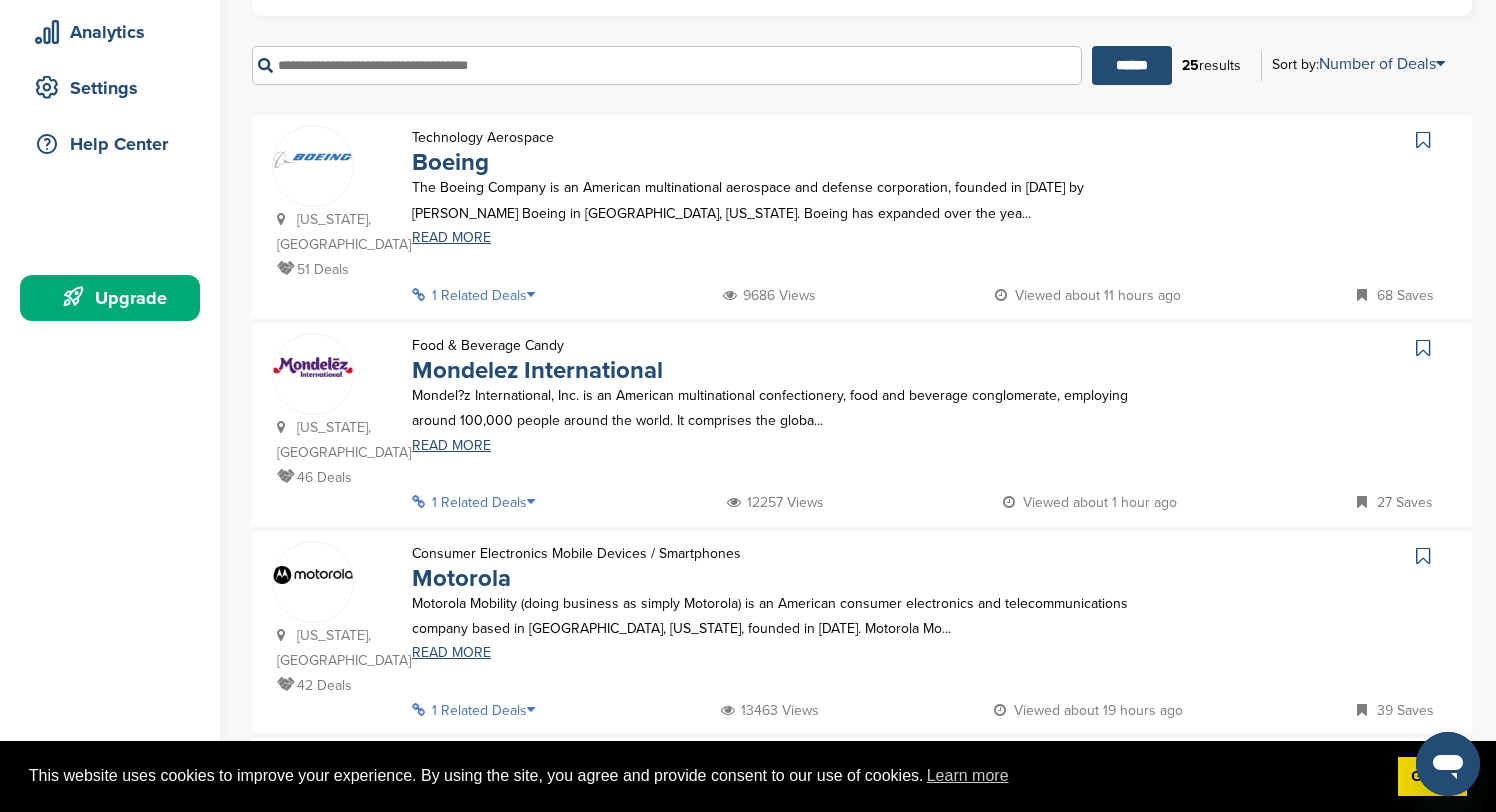 click on "1 Related Deals" at bounding box center [479, 502] 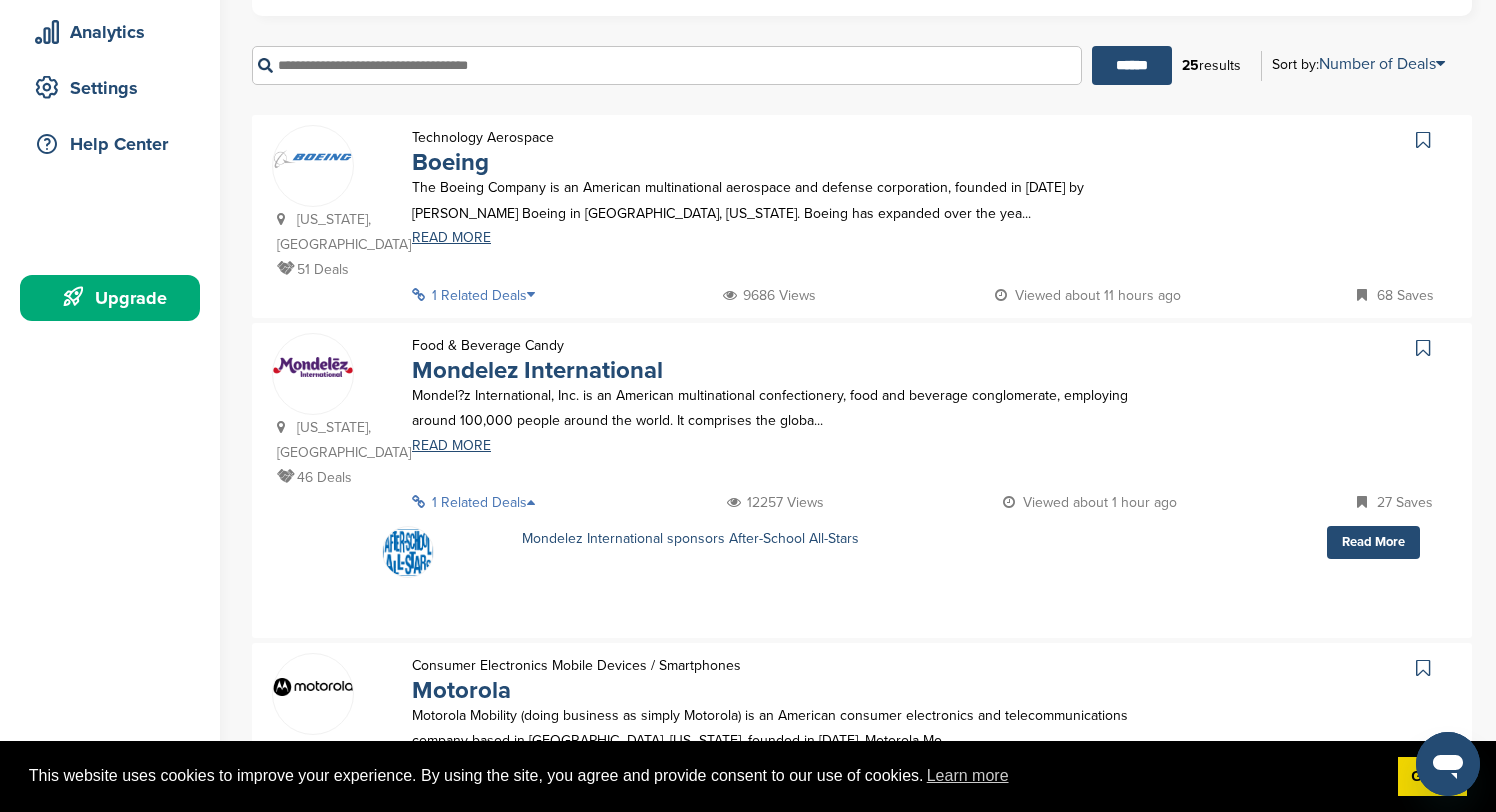 click on "1 Related Deals" at bounding box center (479, 502) 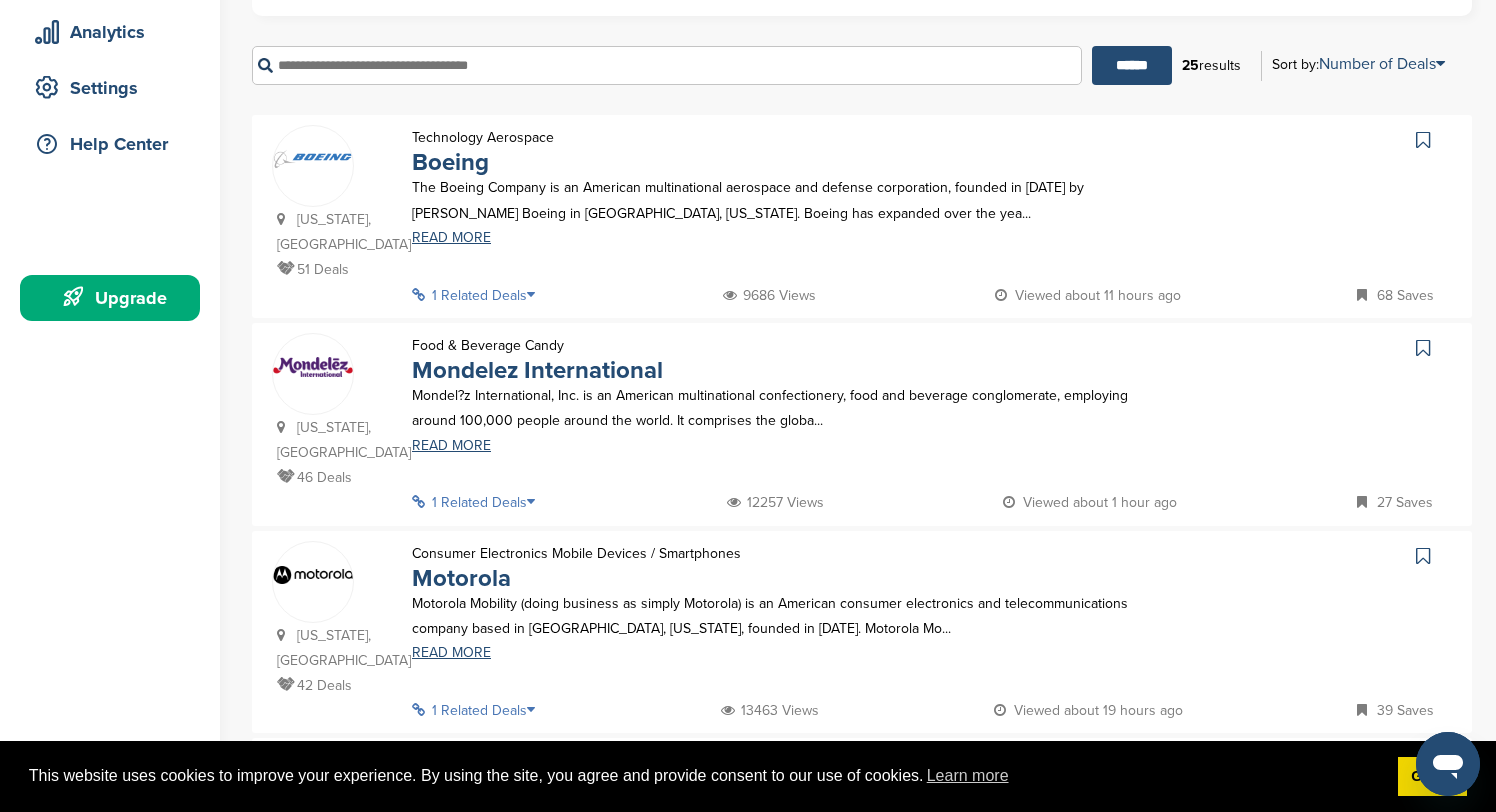 click on "1 Related Deals" at bounding box center (479, 295) 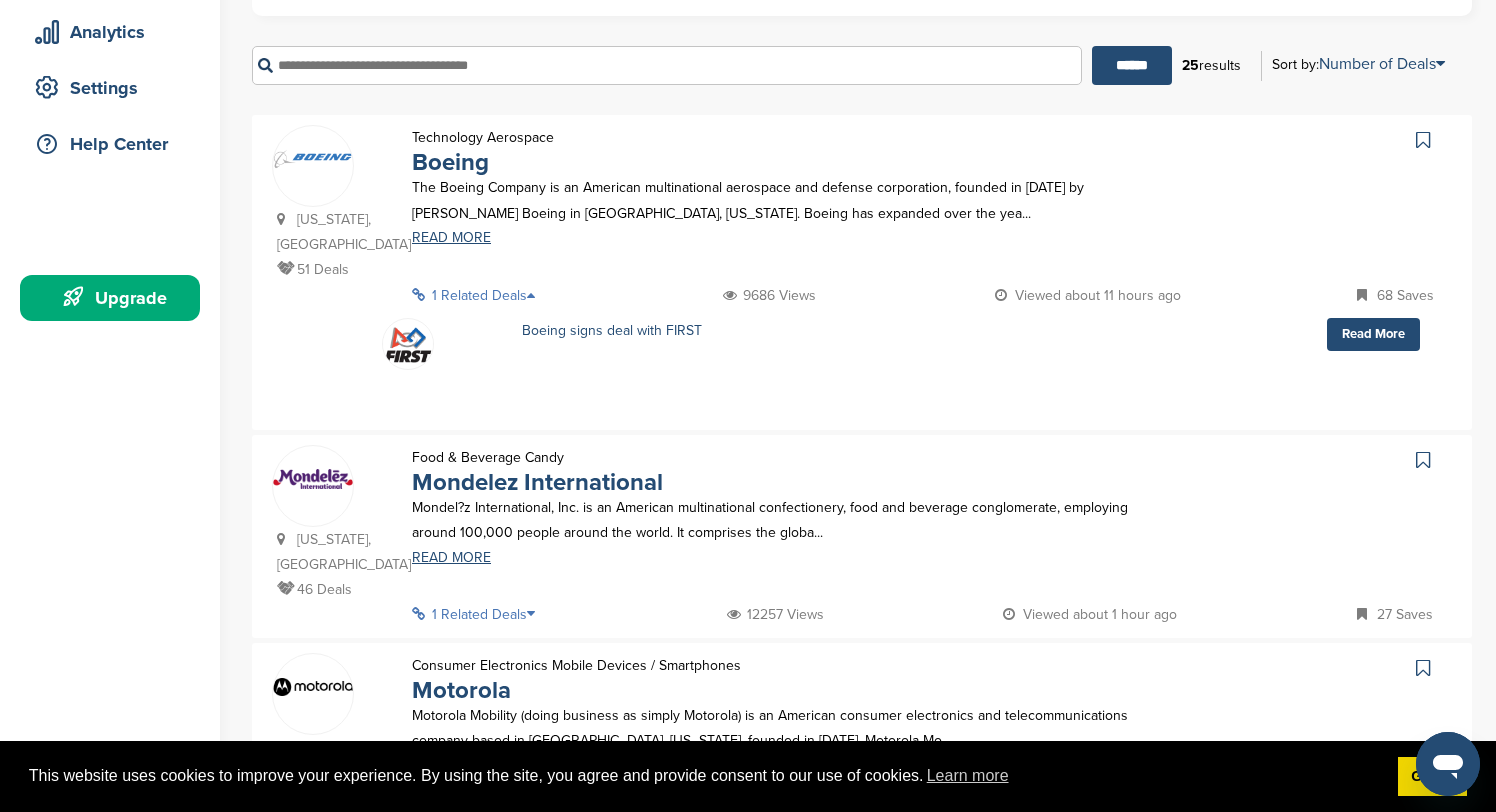 click on "1 Related Deals" at bounding box center [479, 295] 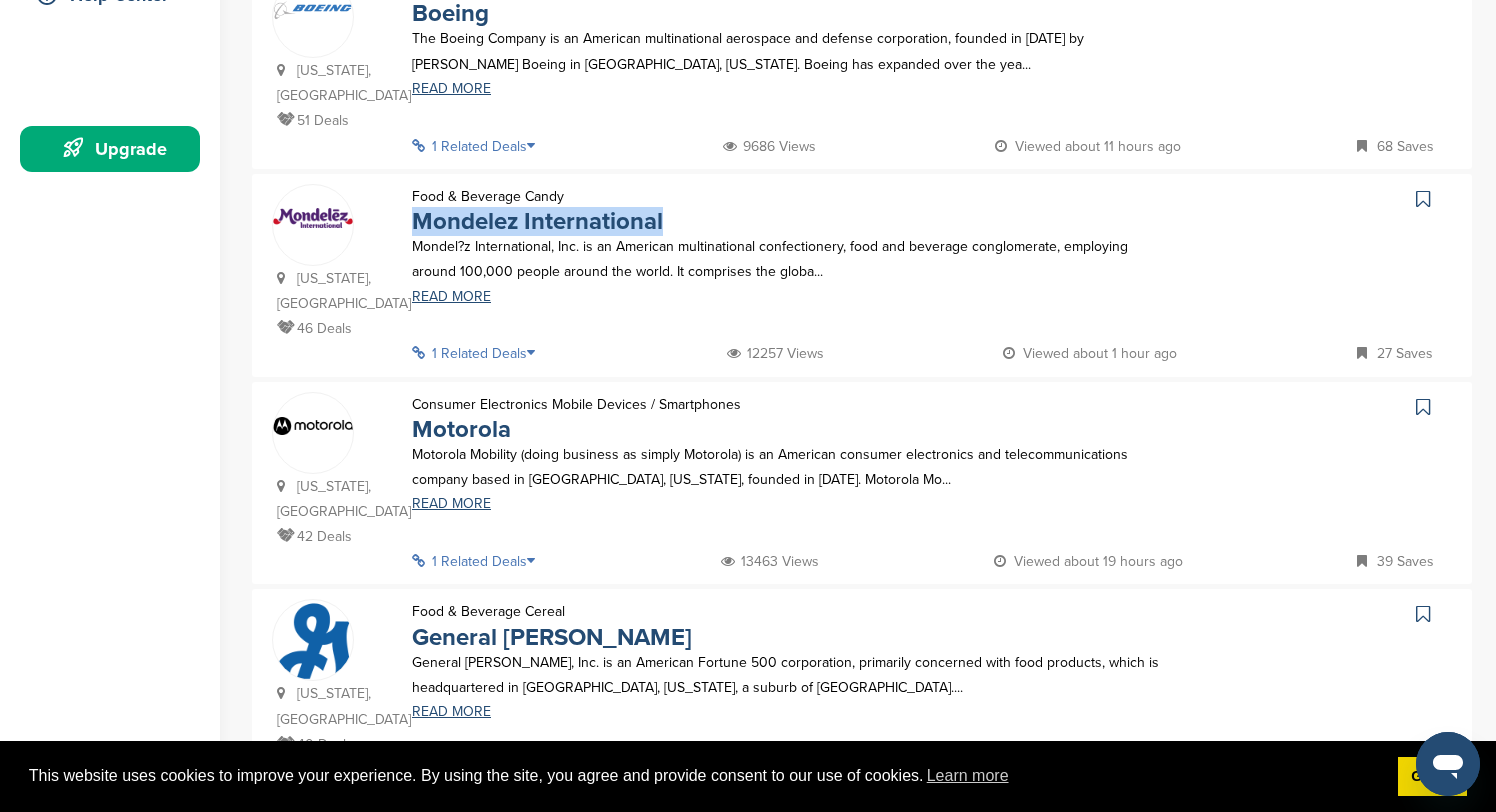 scroll, scrollTop: 525, scrollLeft: 0, axis: vertical 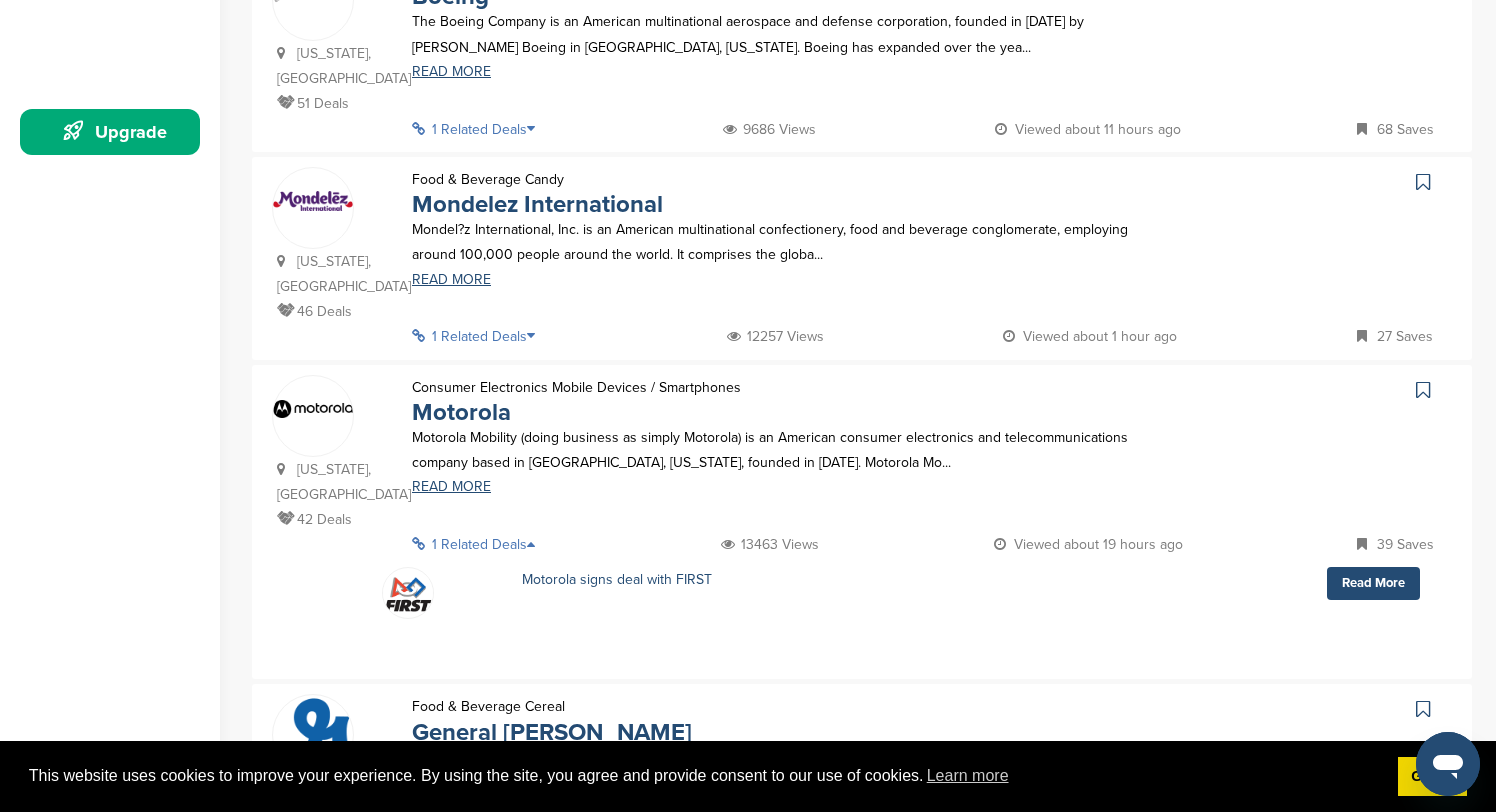 click on "1 Related Deals" at bounding box center [479, 544] 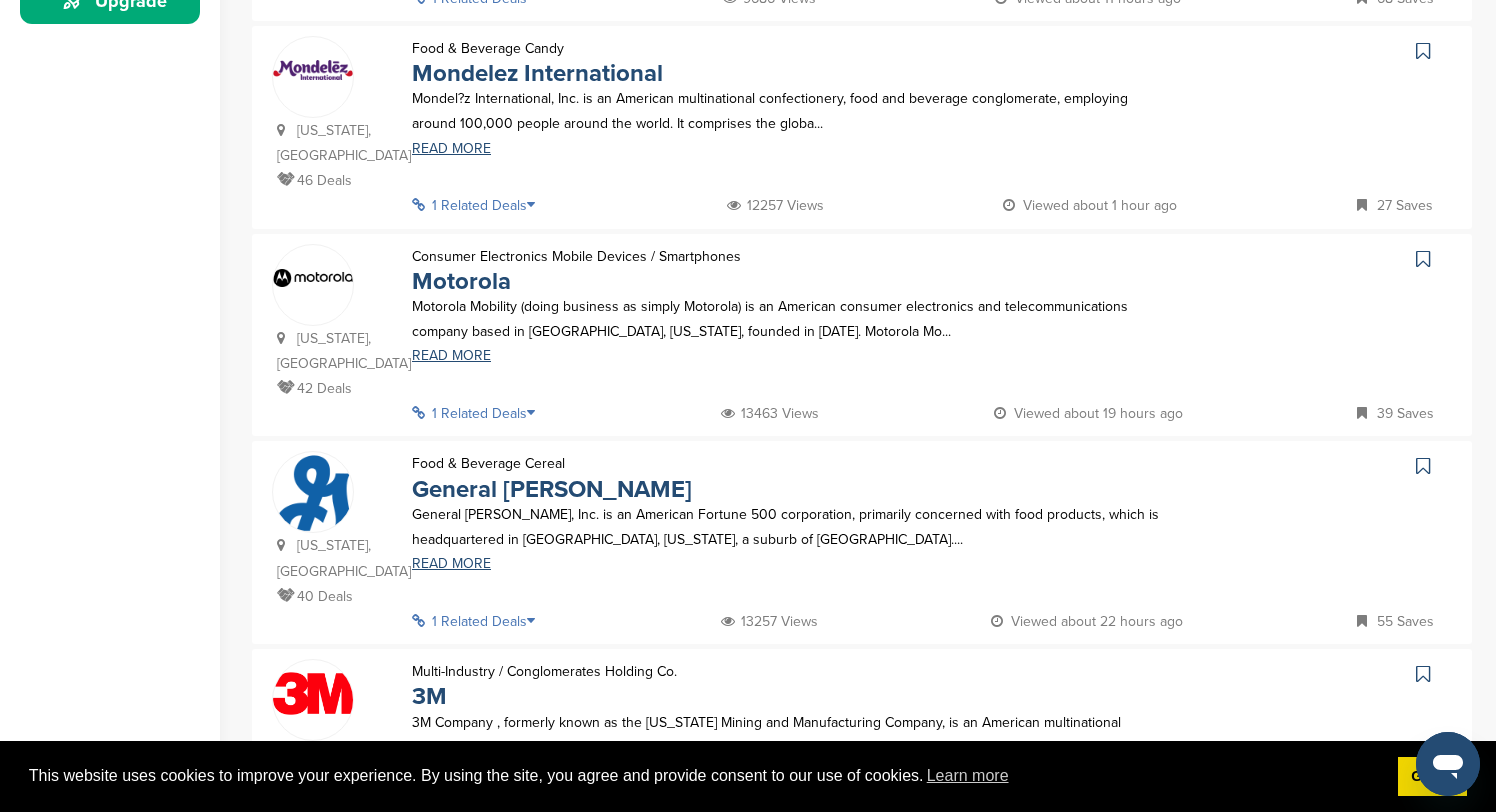 scroll, scrollTop: 668, scrollLeft: 0, axis: vertical 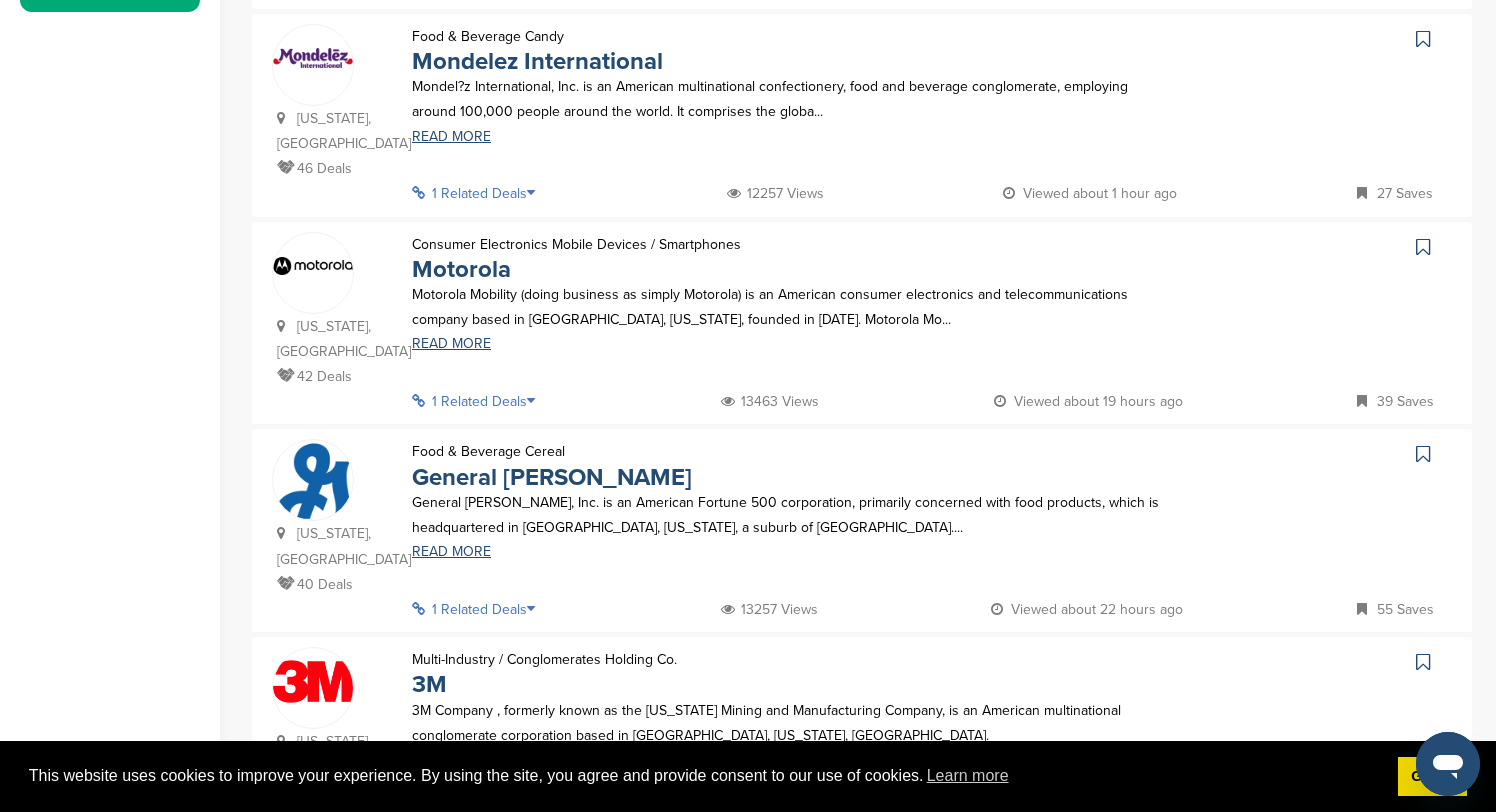 click on "1 Related Deals" at bounding box center [479, 609] 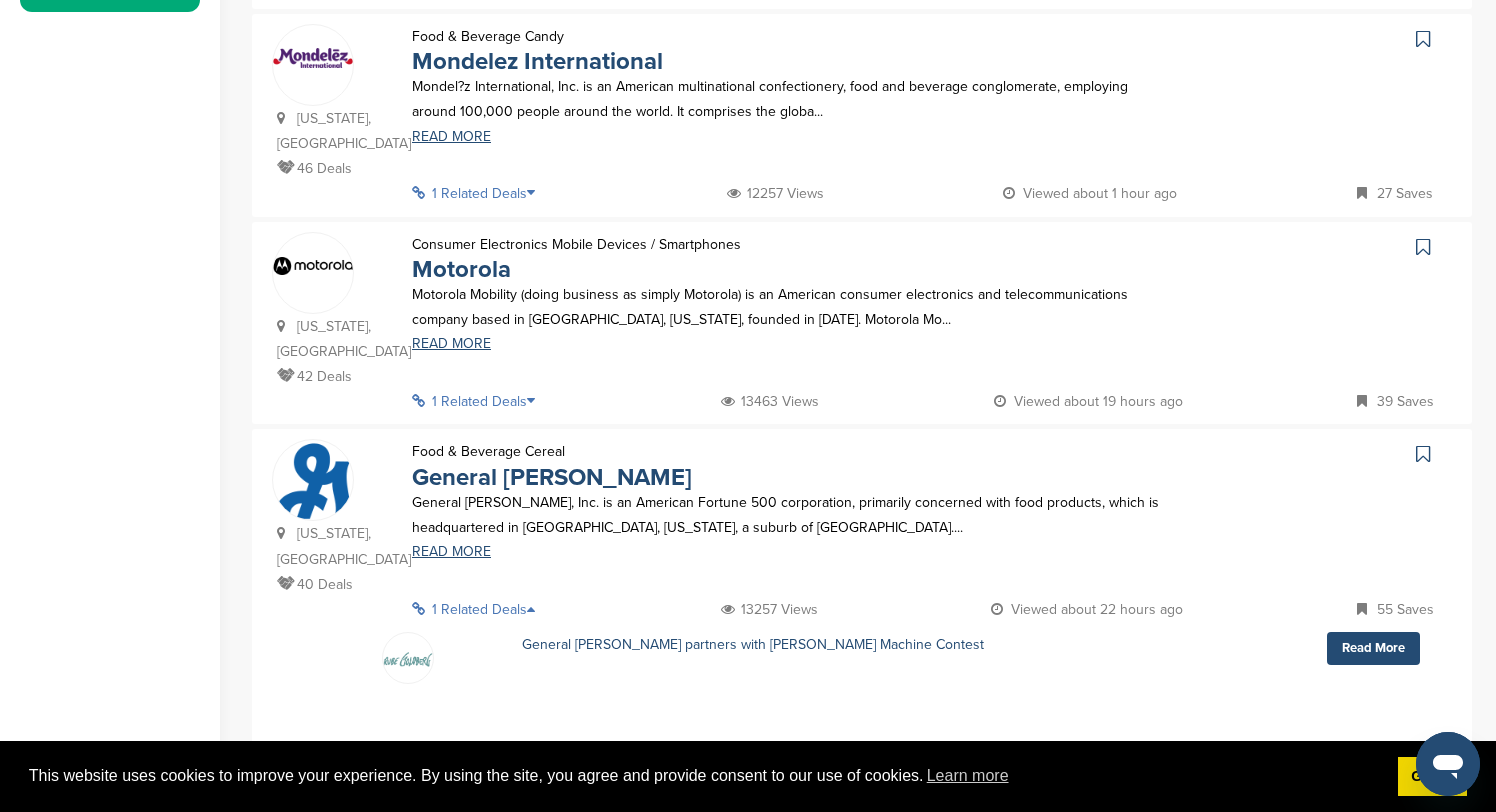 click on "1 Related Deals" at bounding box center [479, 609] 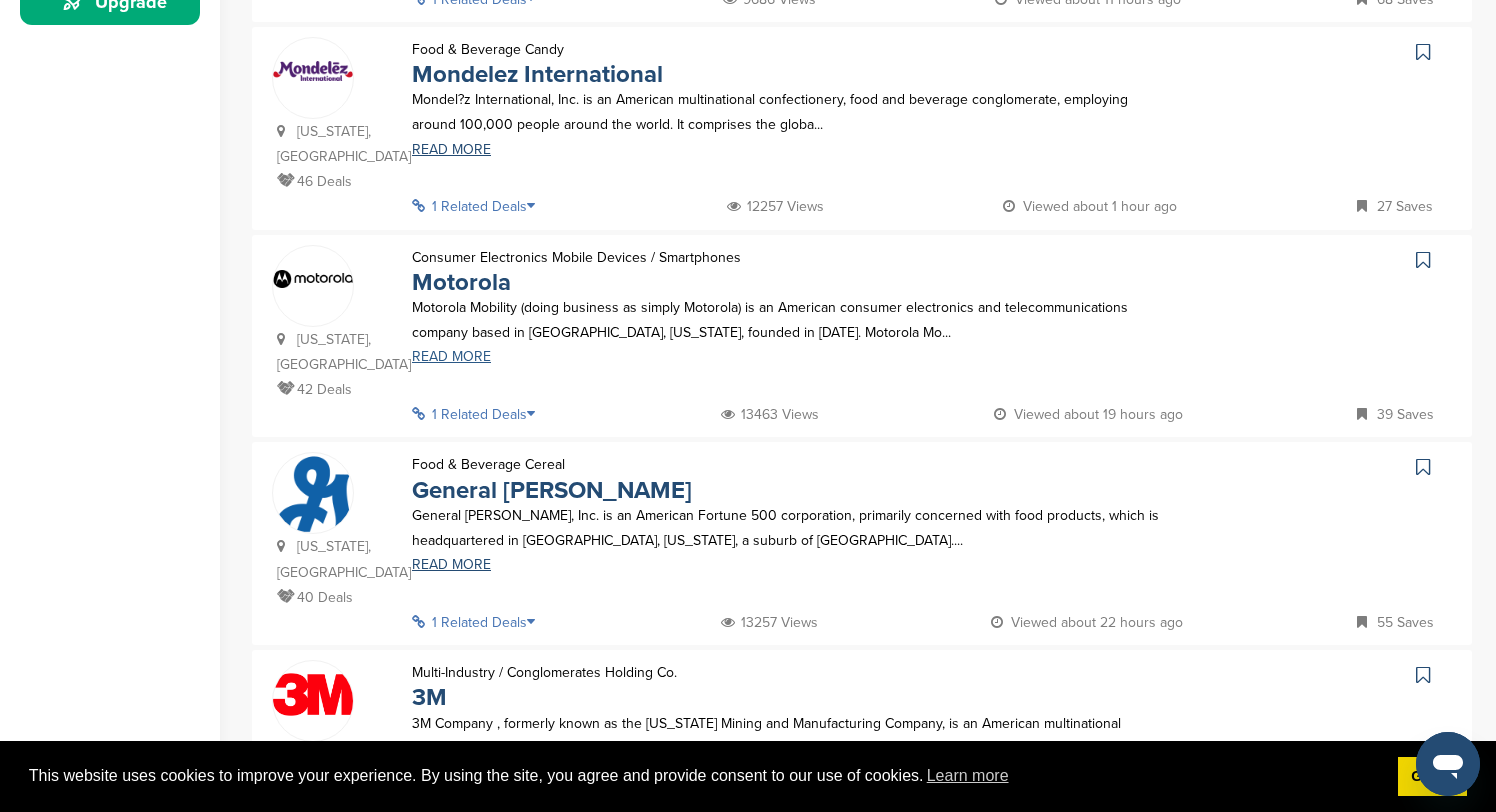 scroll, scrollTop: 635, scrollLeft: 0, axis: vertical 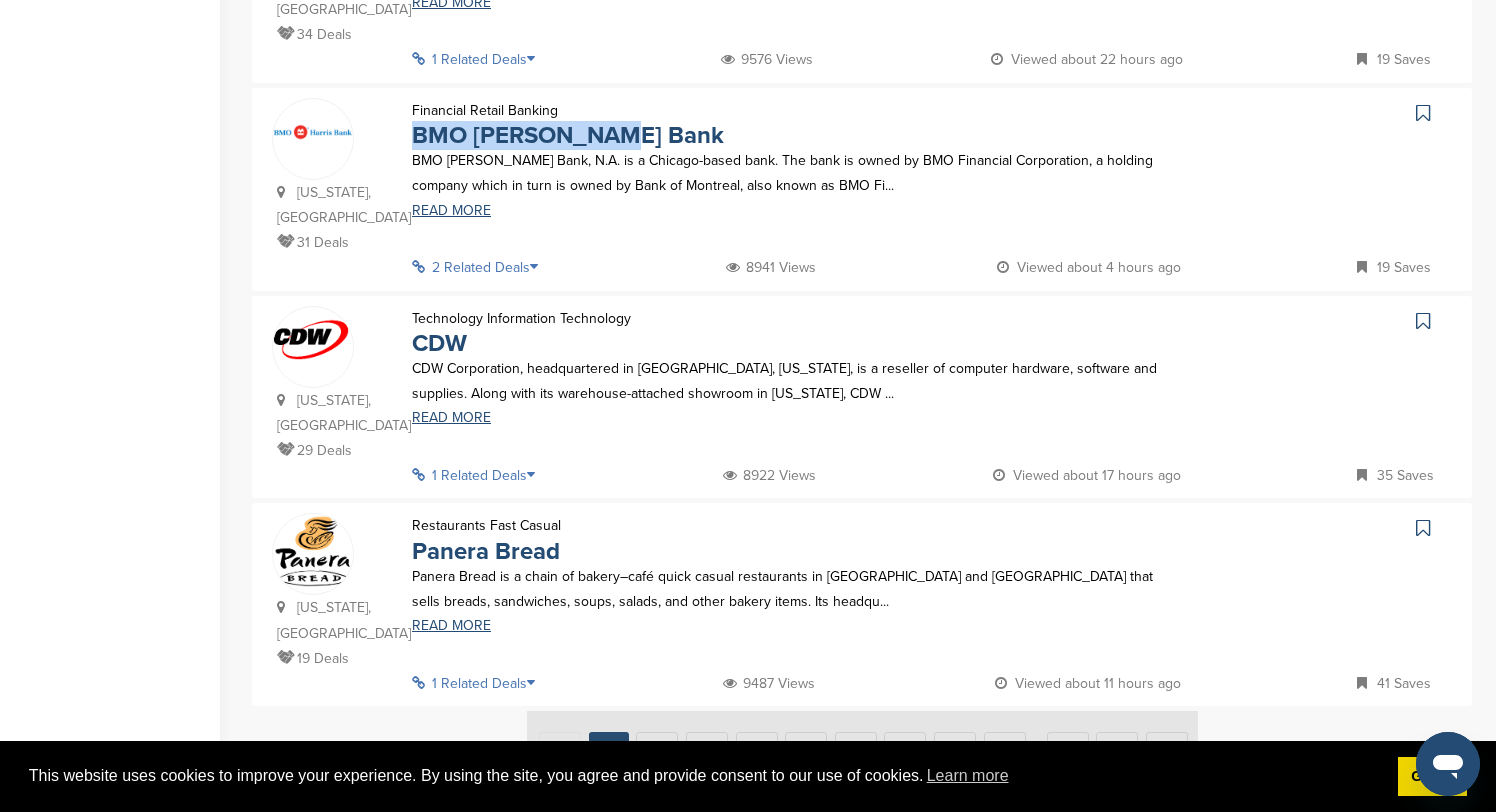 click at bounding box center (862, 748) 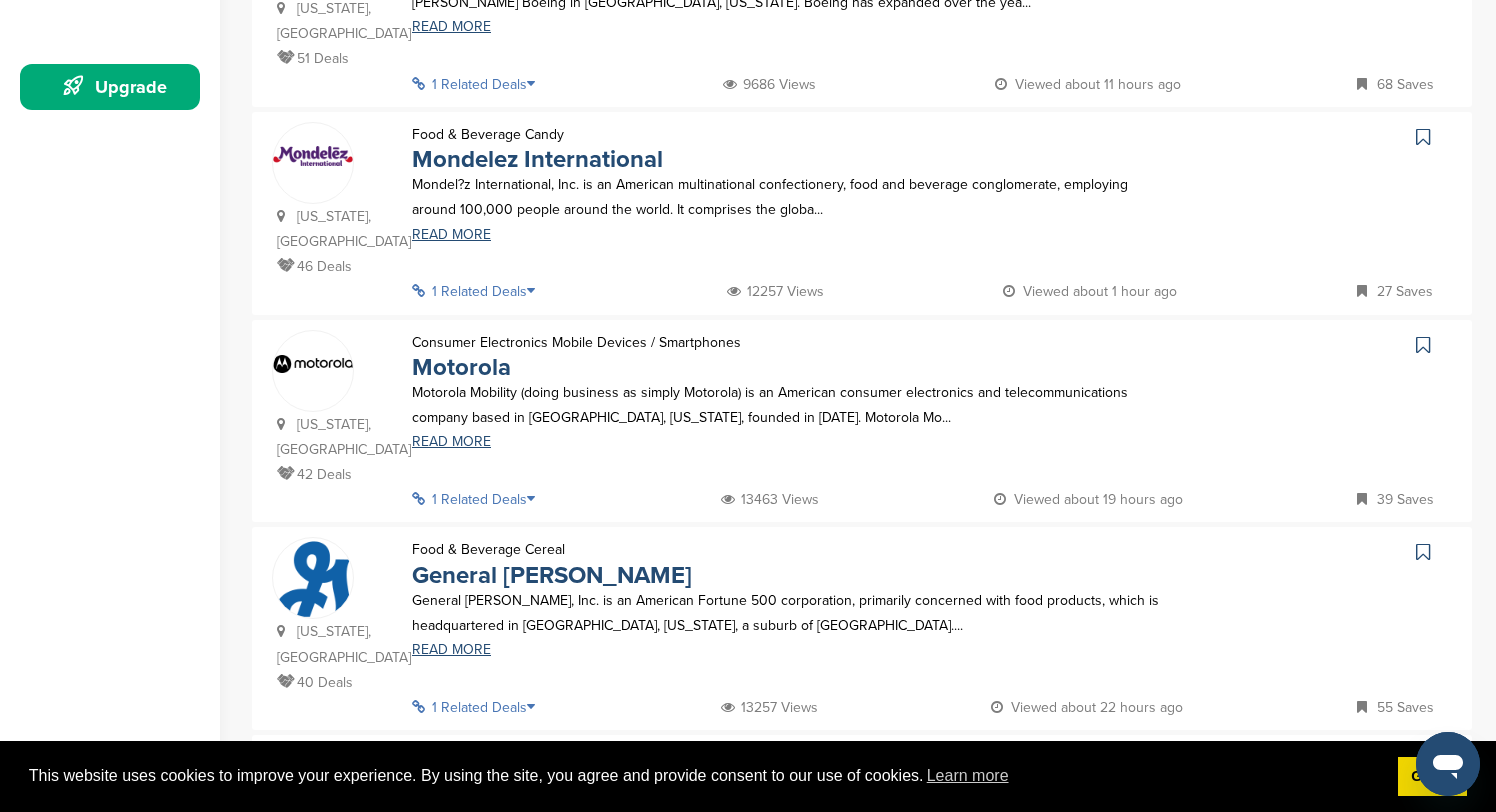 scroll, scrollTop: 547, scrollLeft: 0, axis: vertical 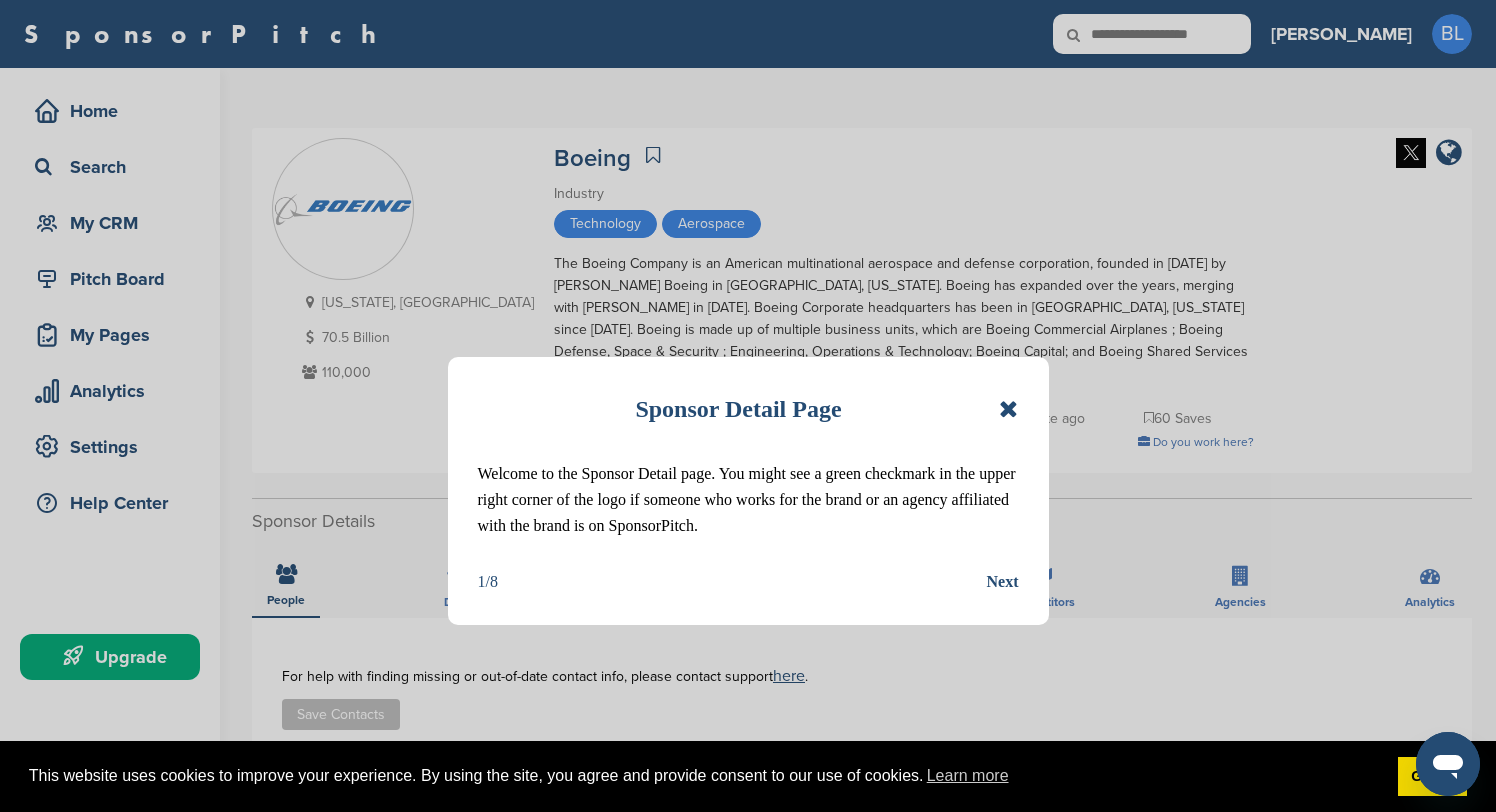 click on "Next" at bounding box center [1003, 582] 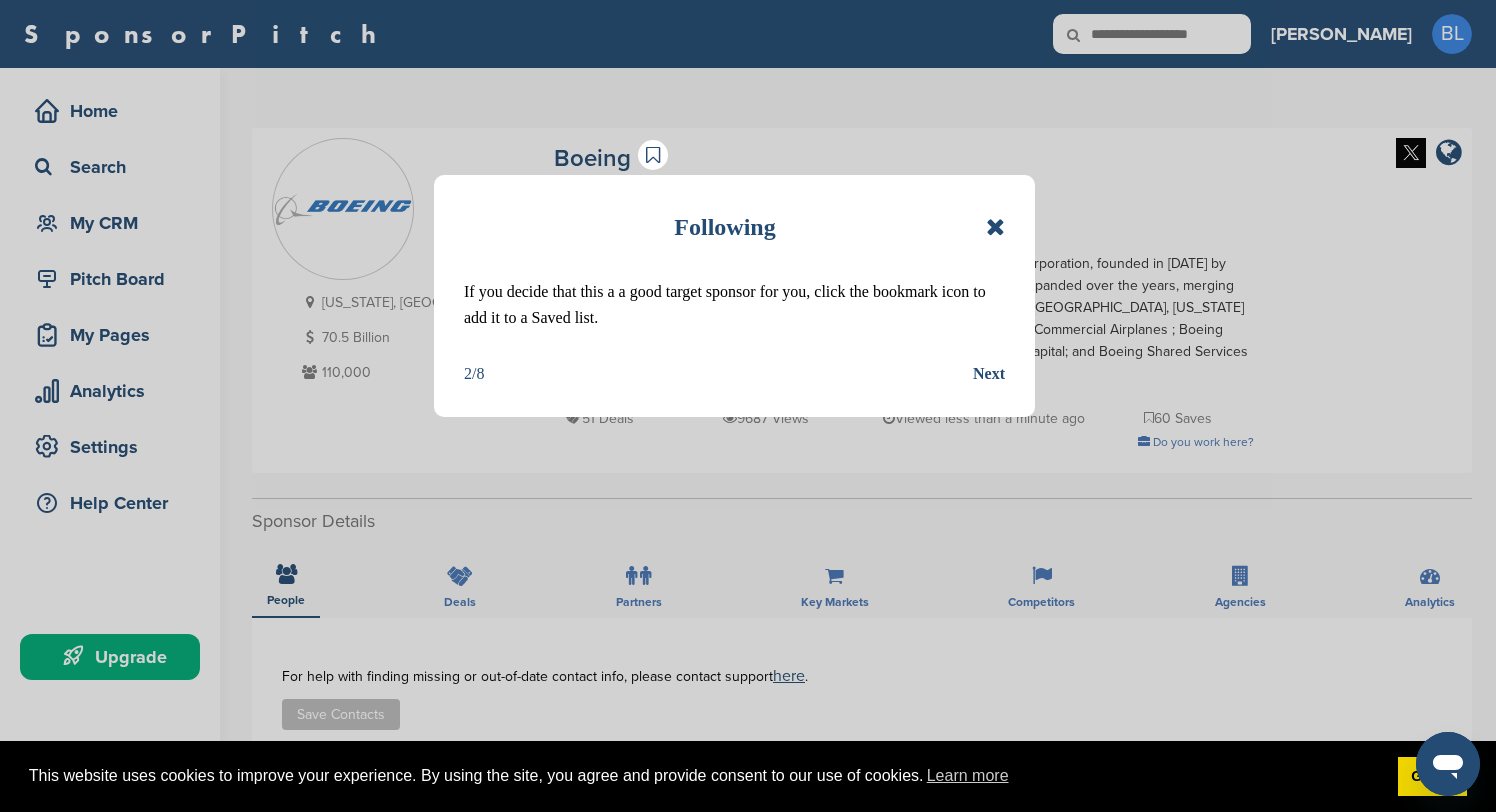 click on "Next" at bounding box center (989, 374) 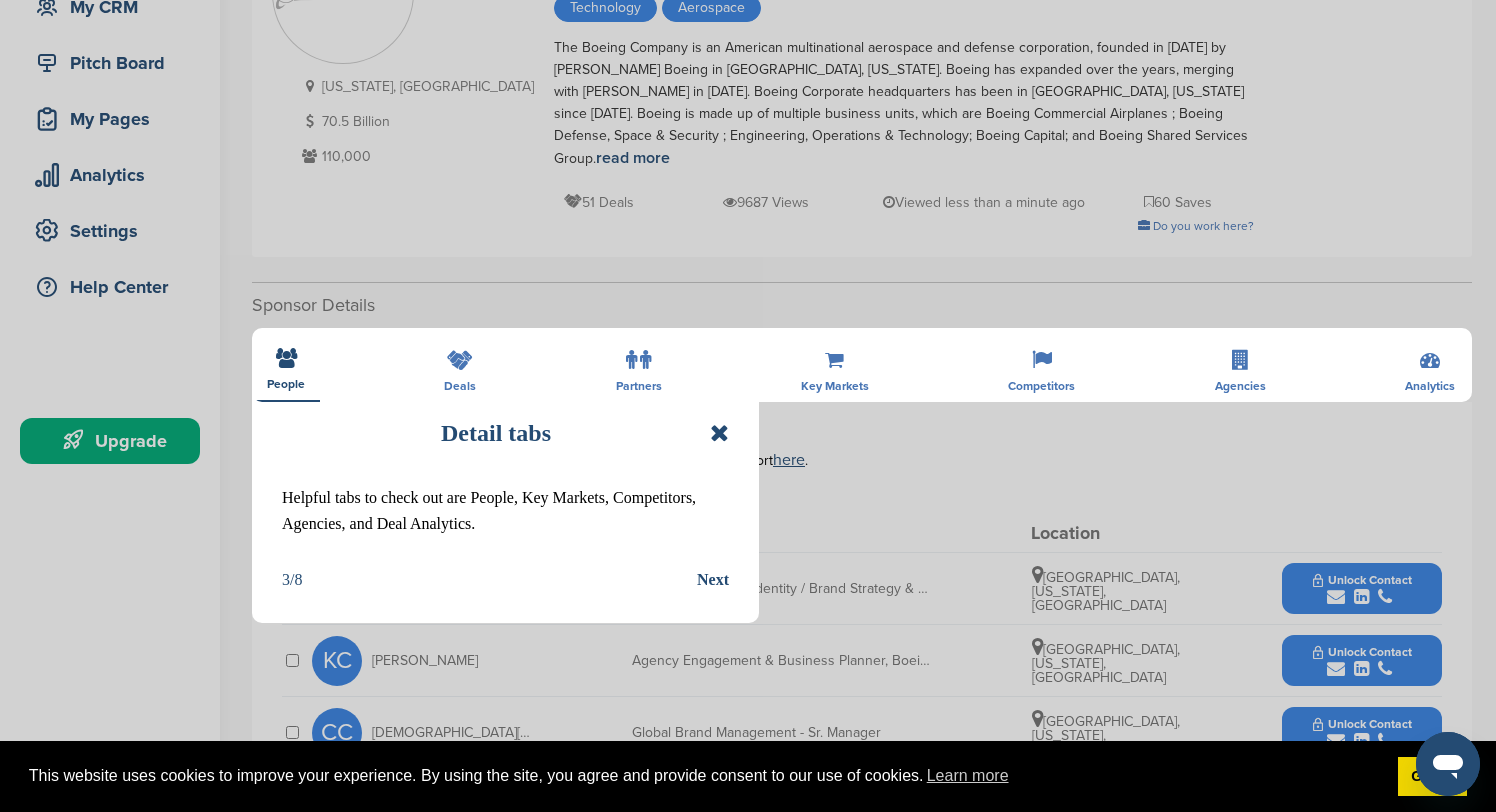 scroll, scrollTop: 221, scrollLeft: 0, axis: vertical 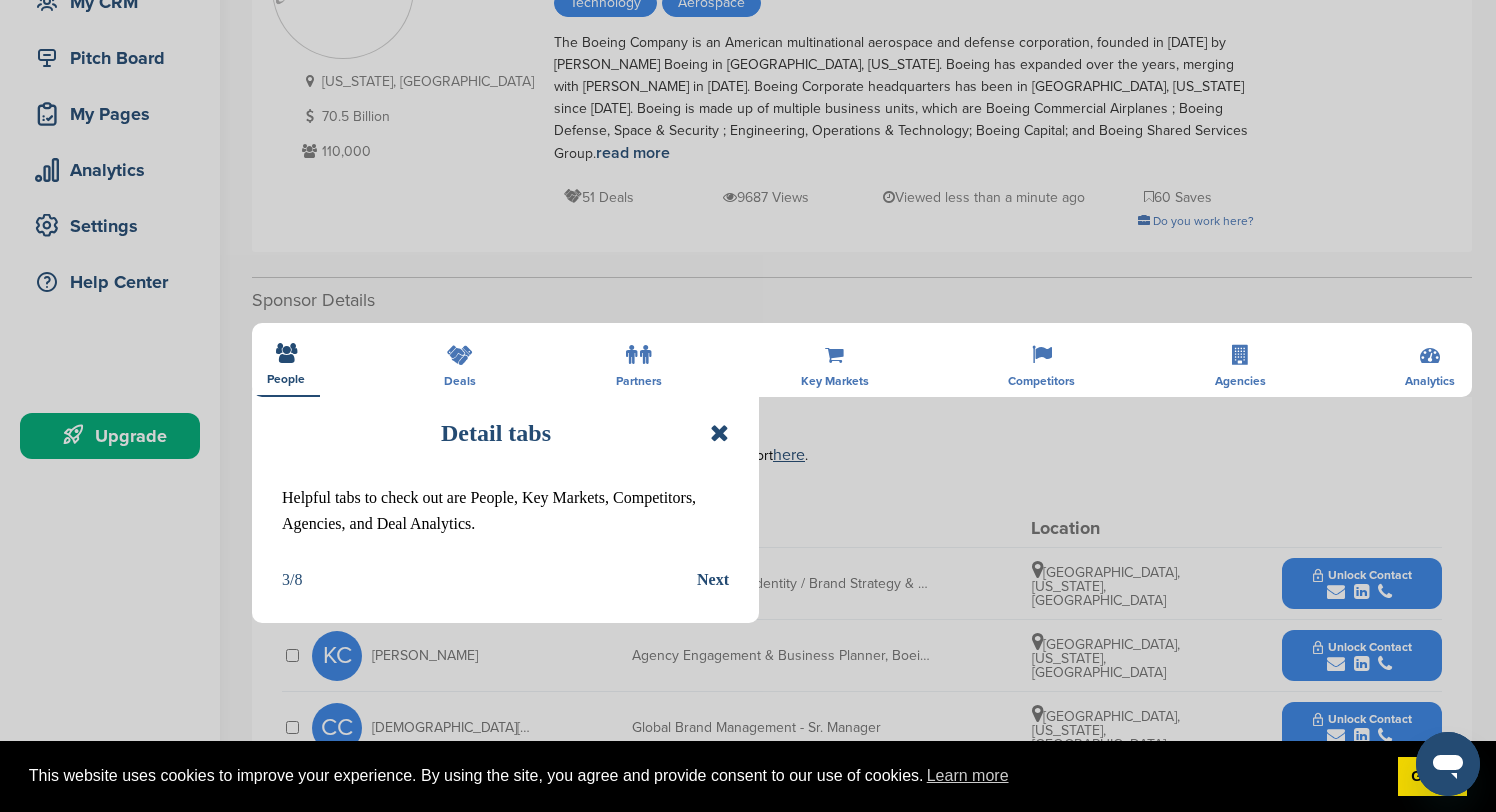 click on "Next" at bounding box center [713, 580] 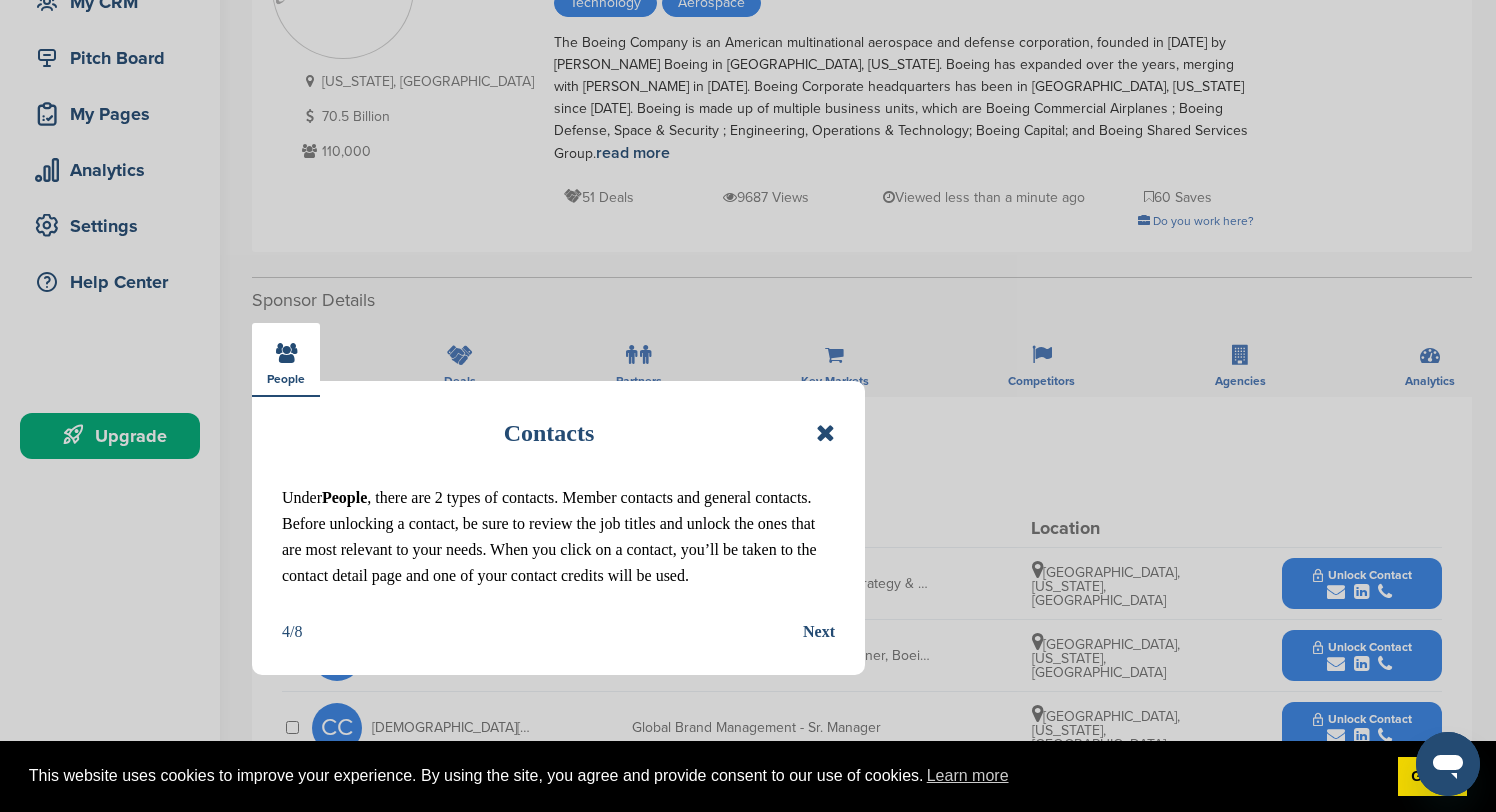 click on "Next" at bounding box center (819, 632) 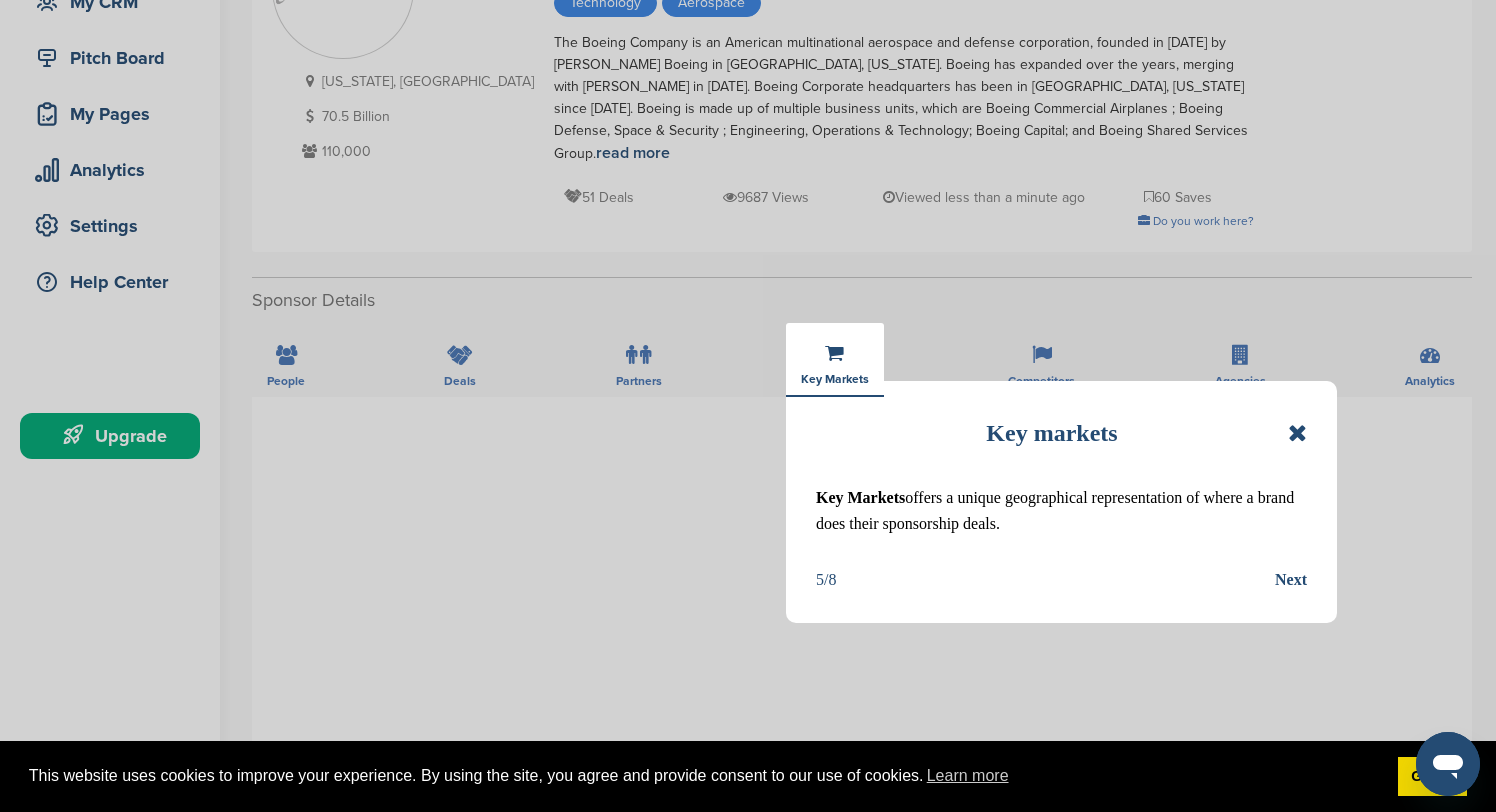 click on "Next" at bounding box center (1291, 580) 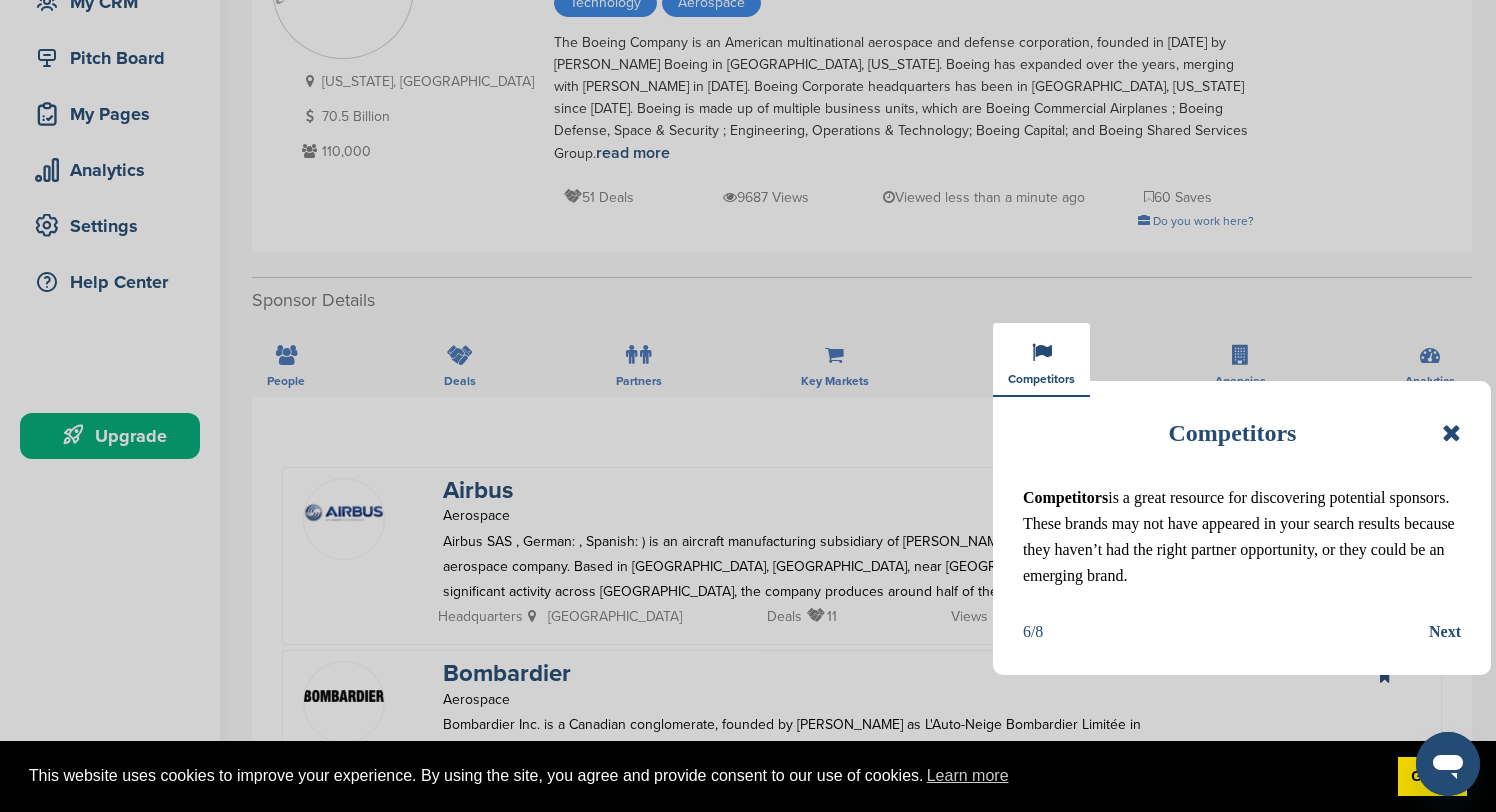 click on "Next" at bounding box center [1445, 632] 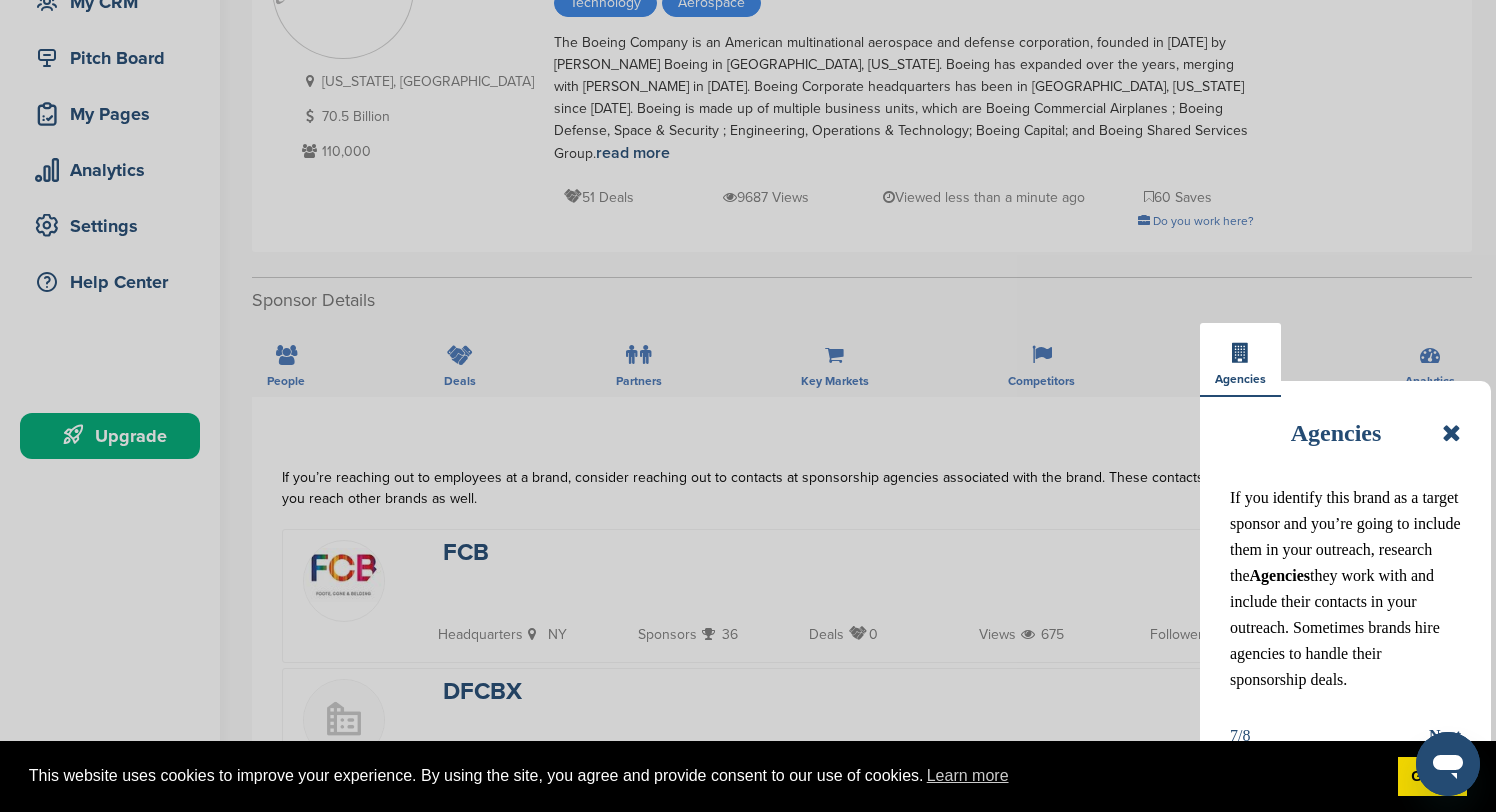 click on "If you identify this brand as a target sponsor and you’re going to include them in your outreach, research the  Agencies  they work with and include their contacts in your outreach. Sometimes brands hire agencies to handle their sponsorship deals." at bounding box center (1345, 589) 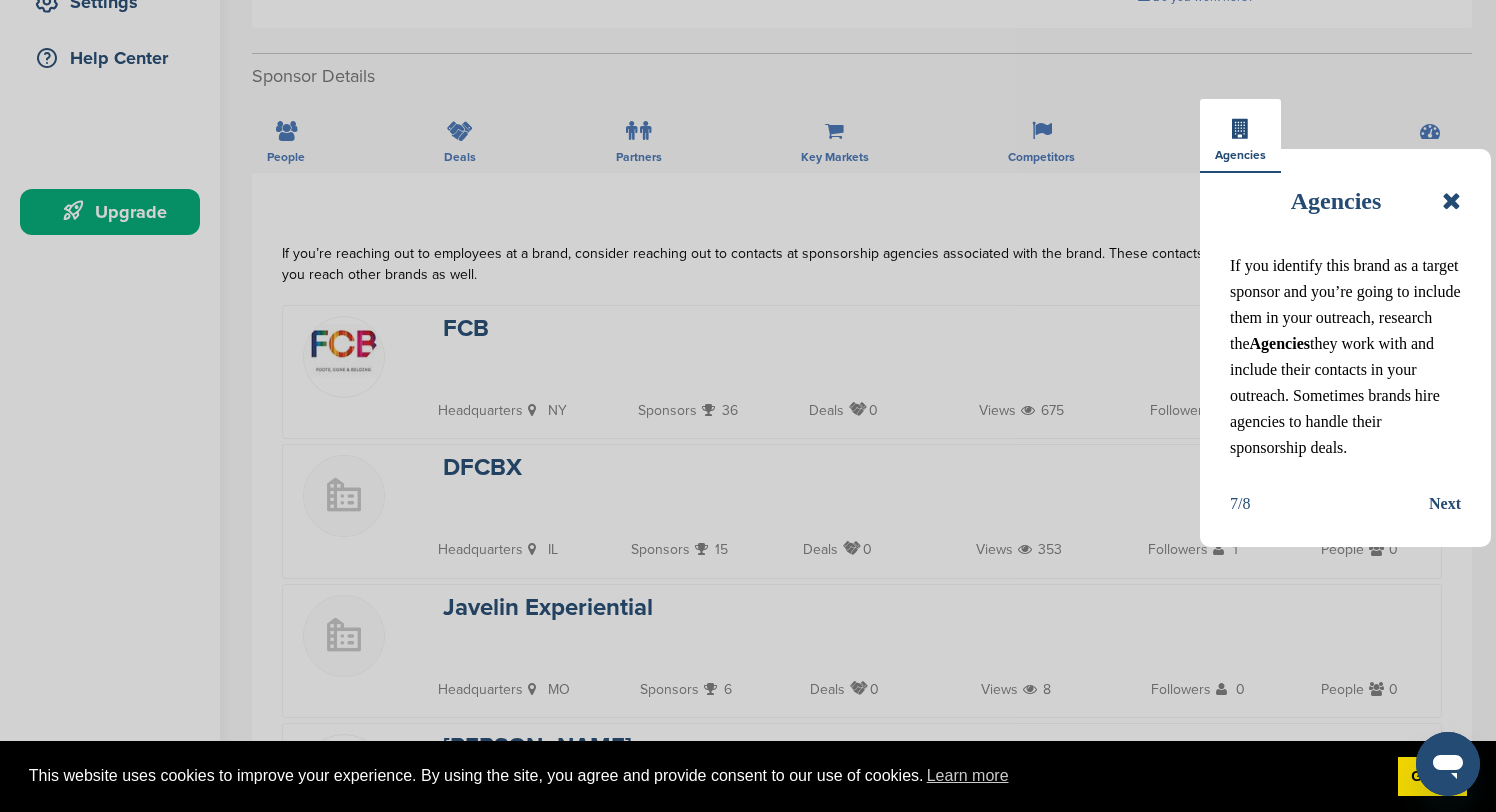 scroll, scrollTop: 457, scrollLeft: 0, axis: vertical 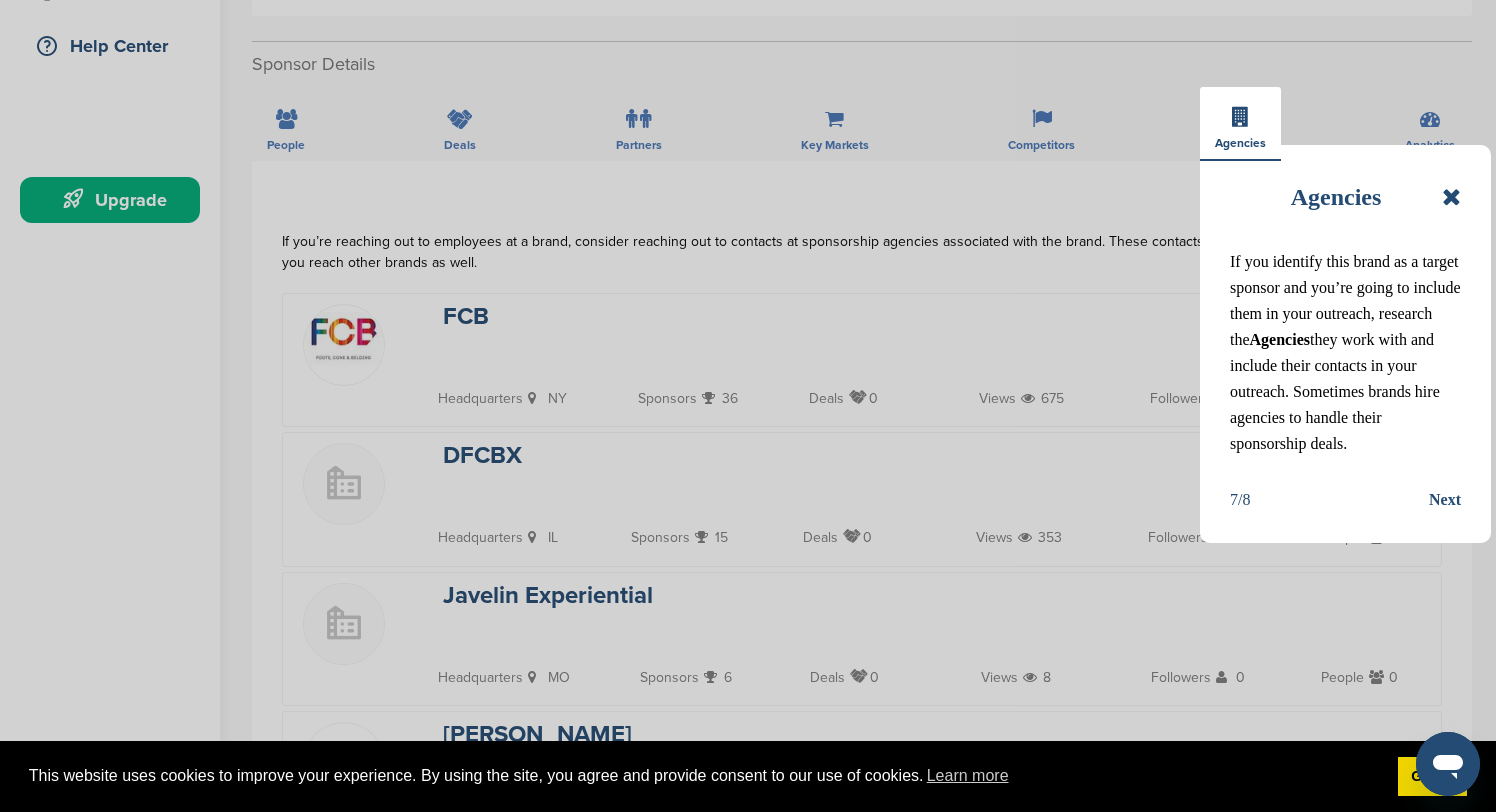 click on "Next" at bounding box center [1445, 500] 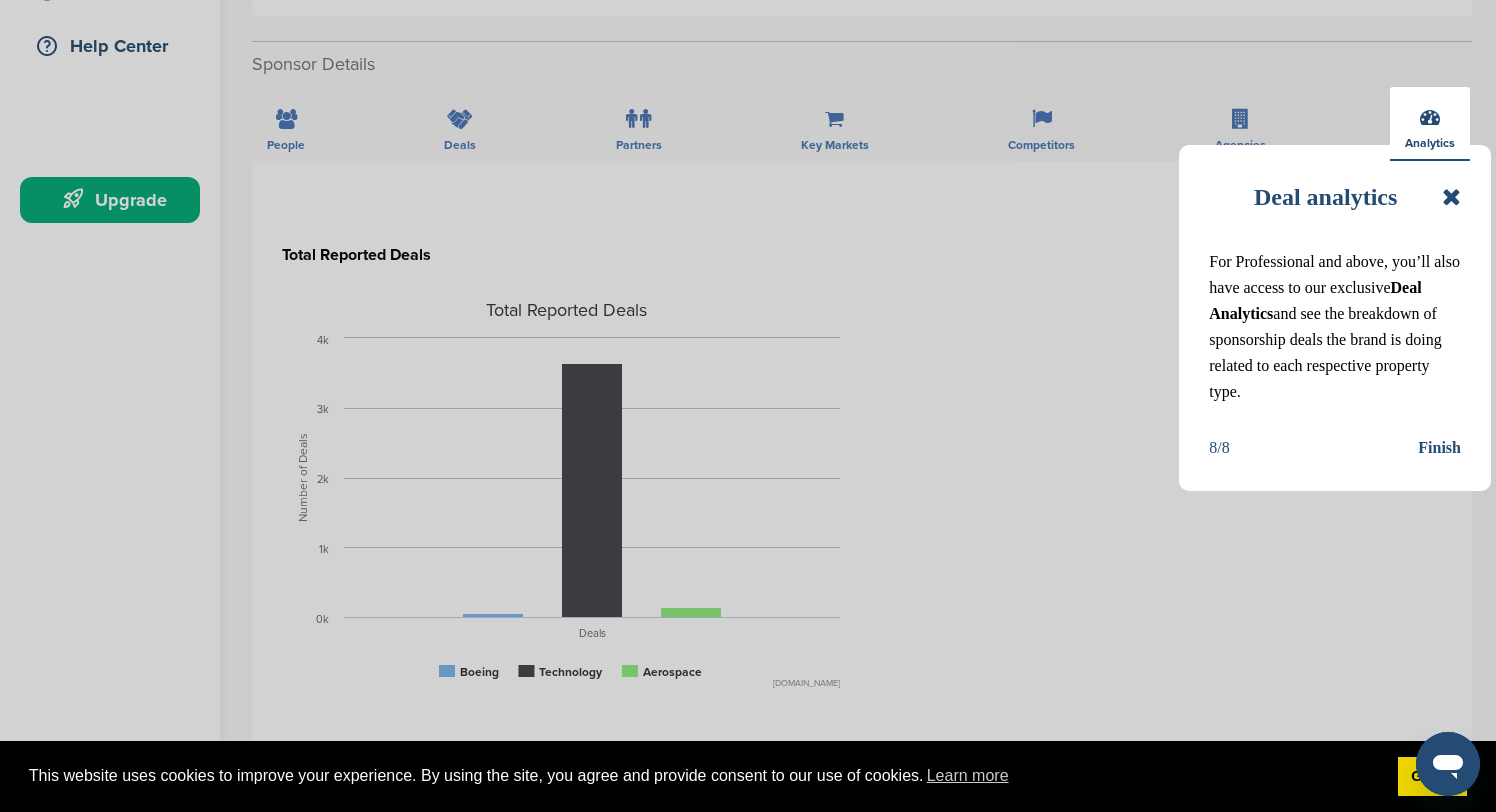 click on "Finish" at bounding box center [1439, 448] 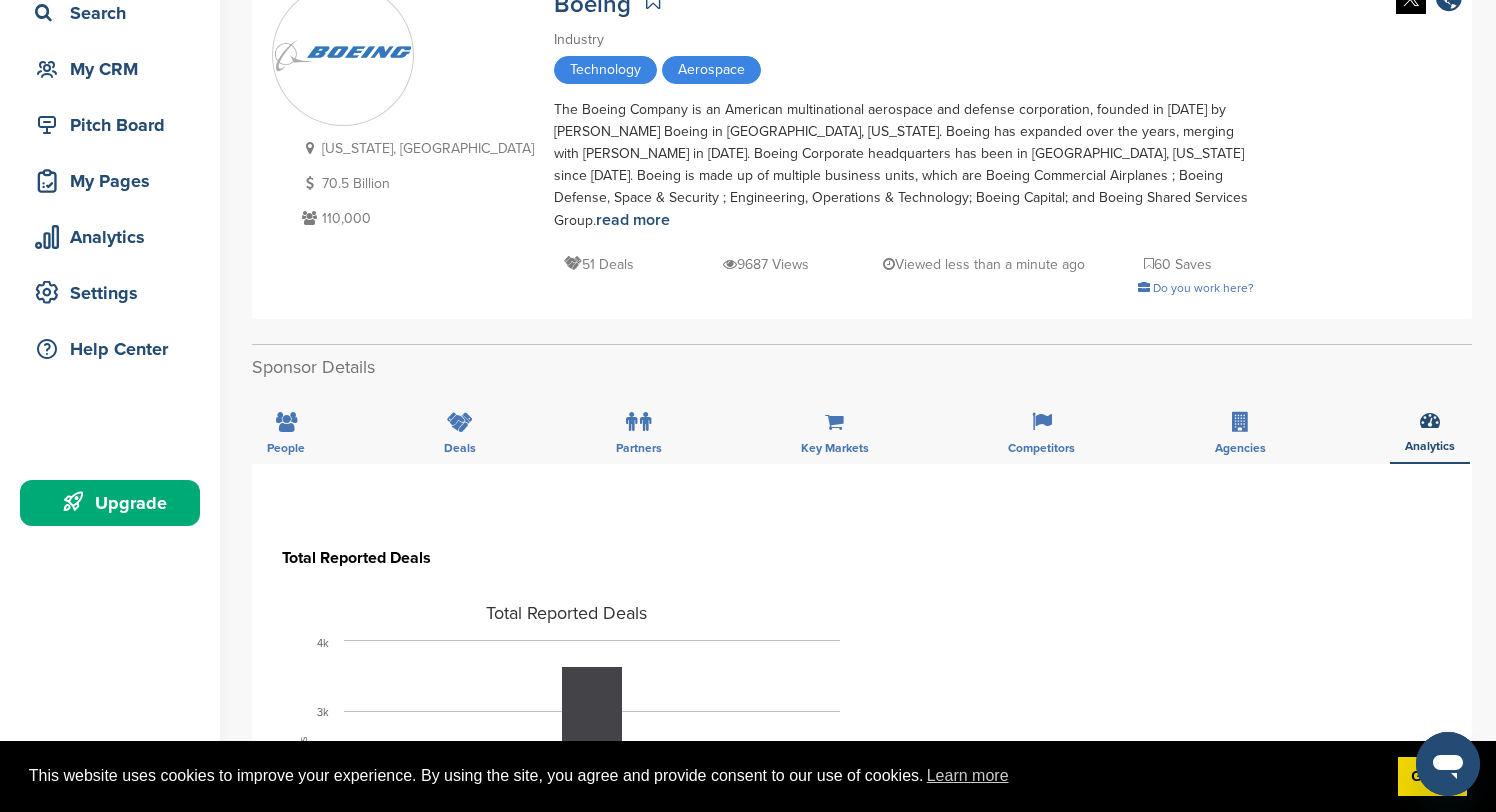 scroll, scrollTop: 0, scrollLeft: 0, axis: both 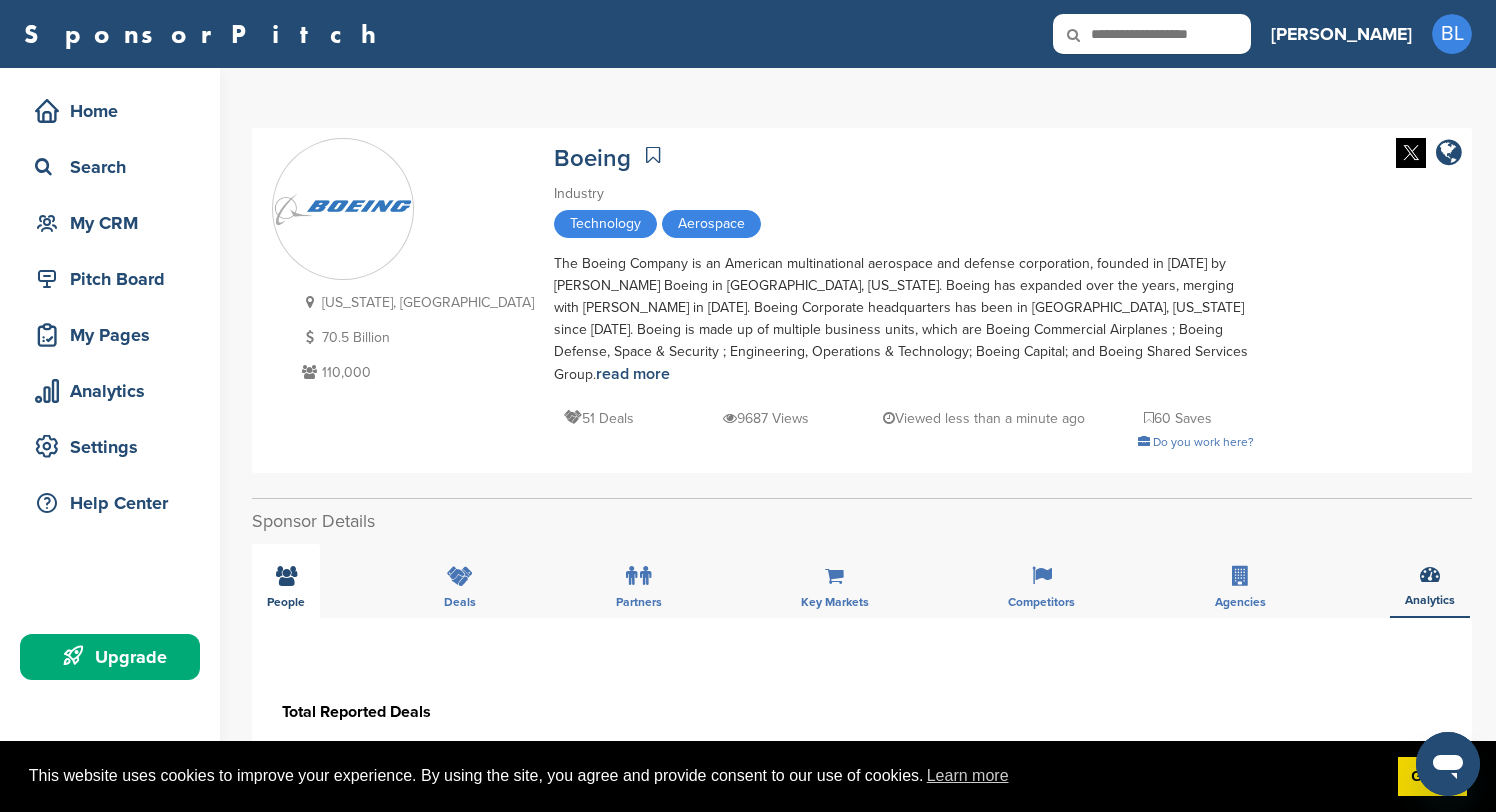 click on "People" at bounding box center [286, 581] 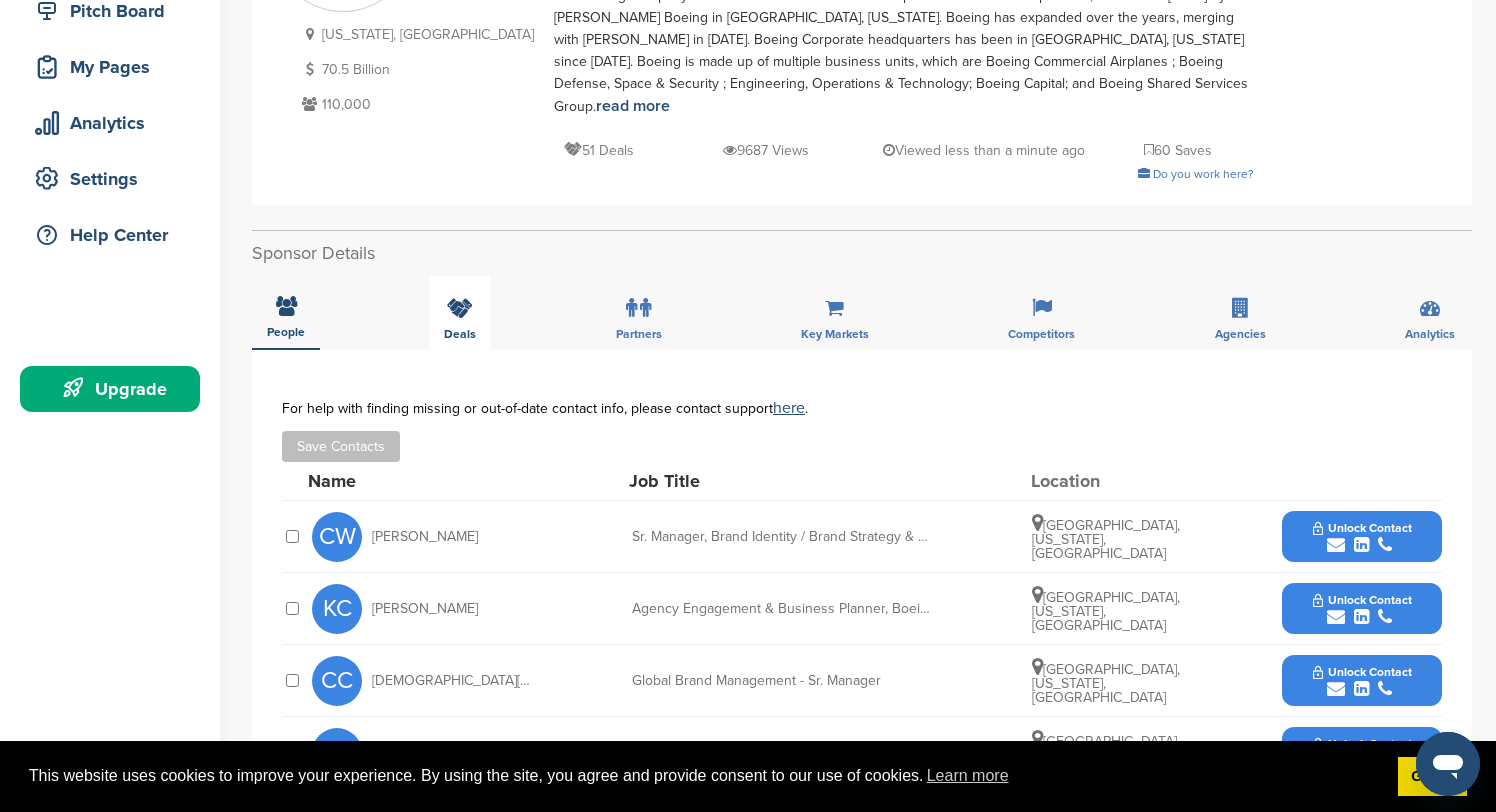 scroll, scrollTop: 319, scrollLeft: 0, axis: vertical 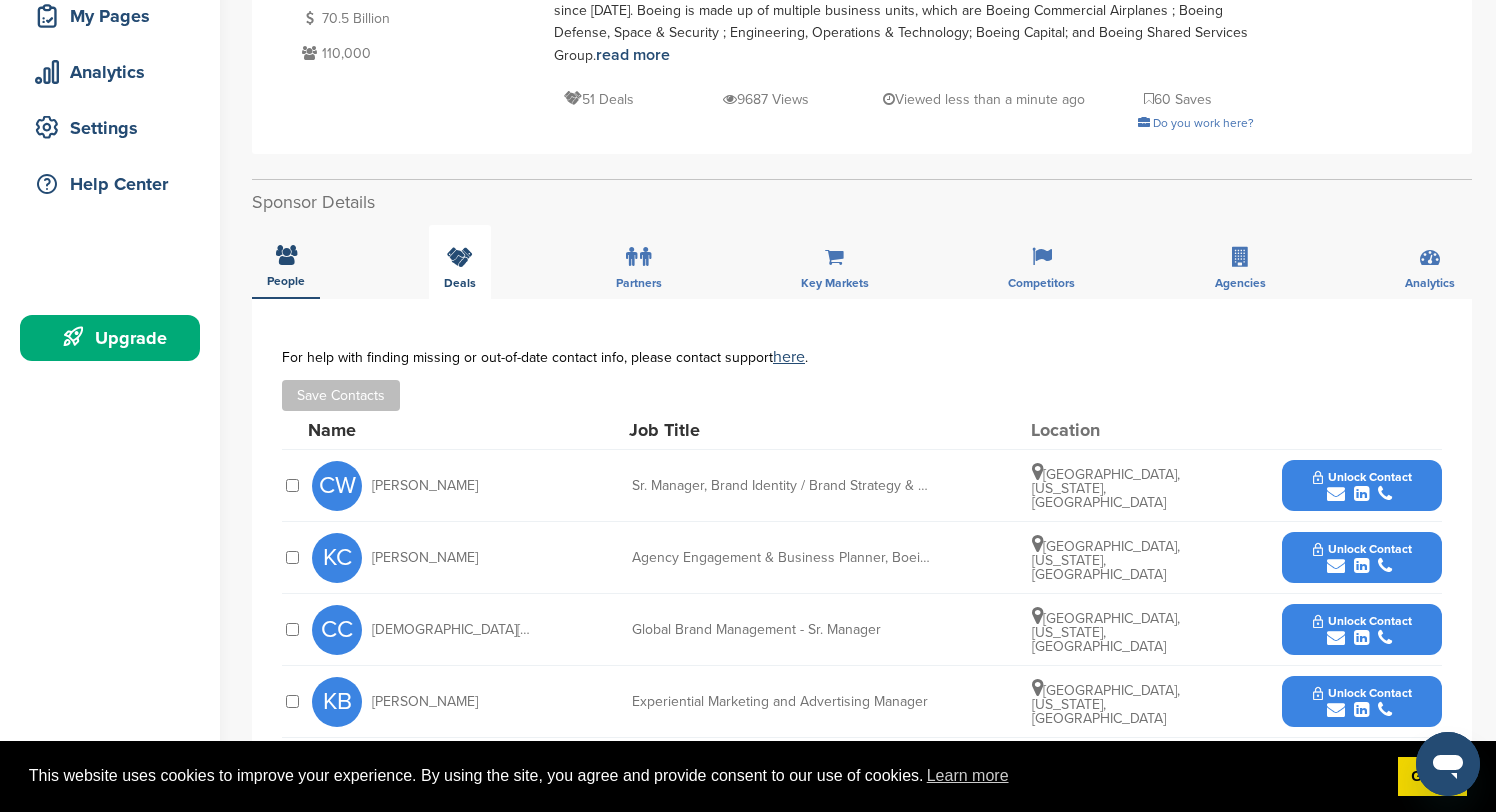 click on "Deals" at bounding box center [460, 262] 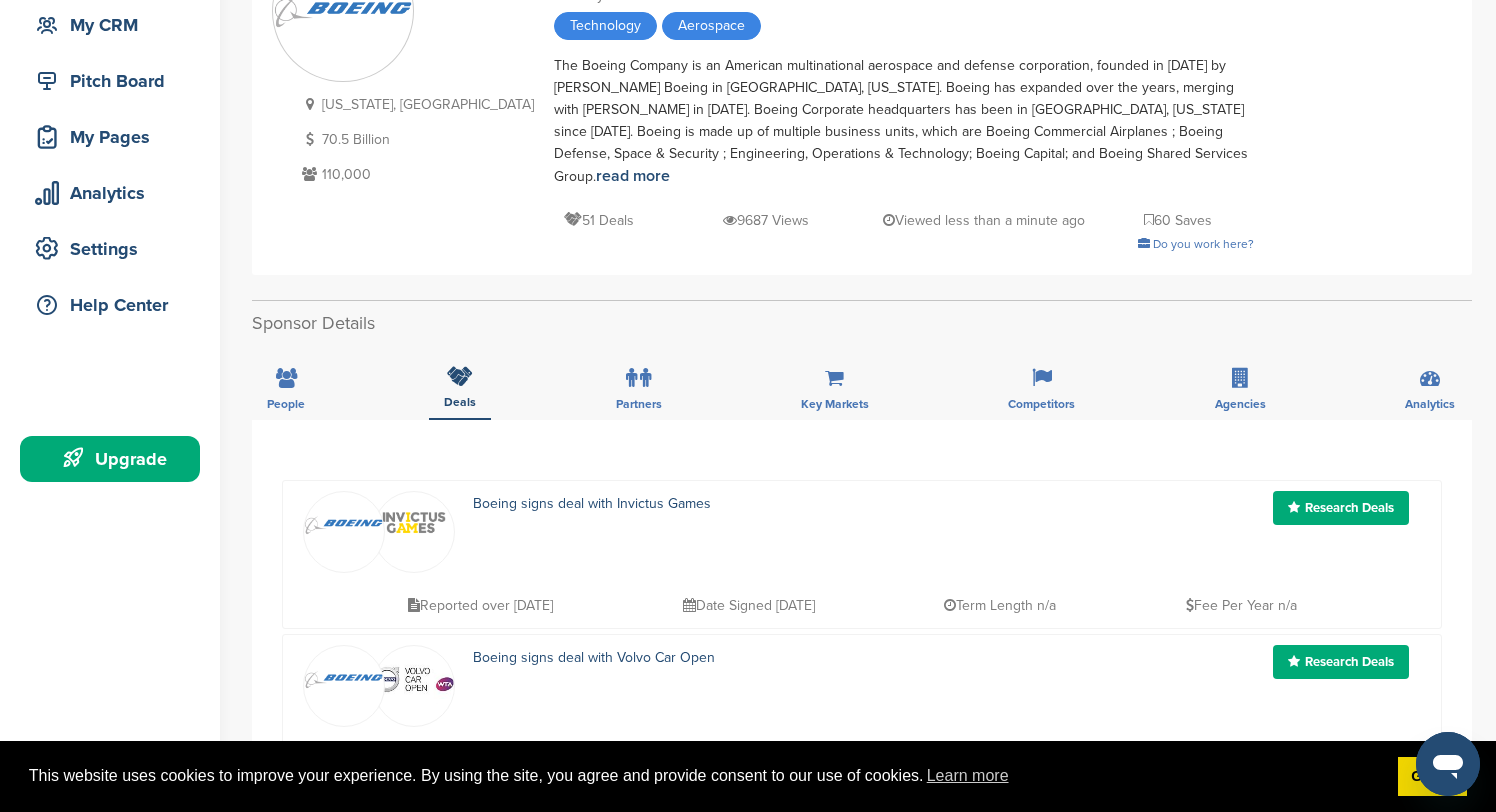 scroll, scrollTop: 0, scrollLeft: 0, axis: both 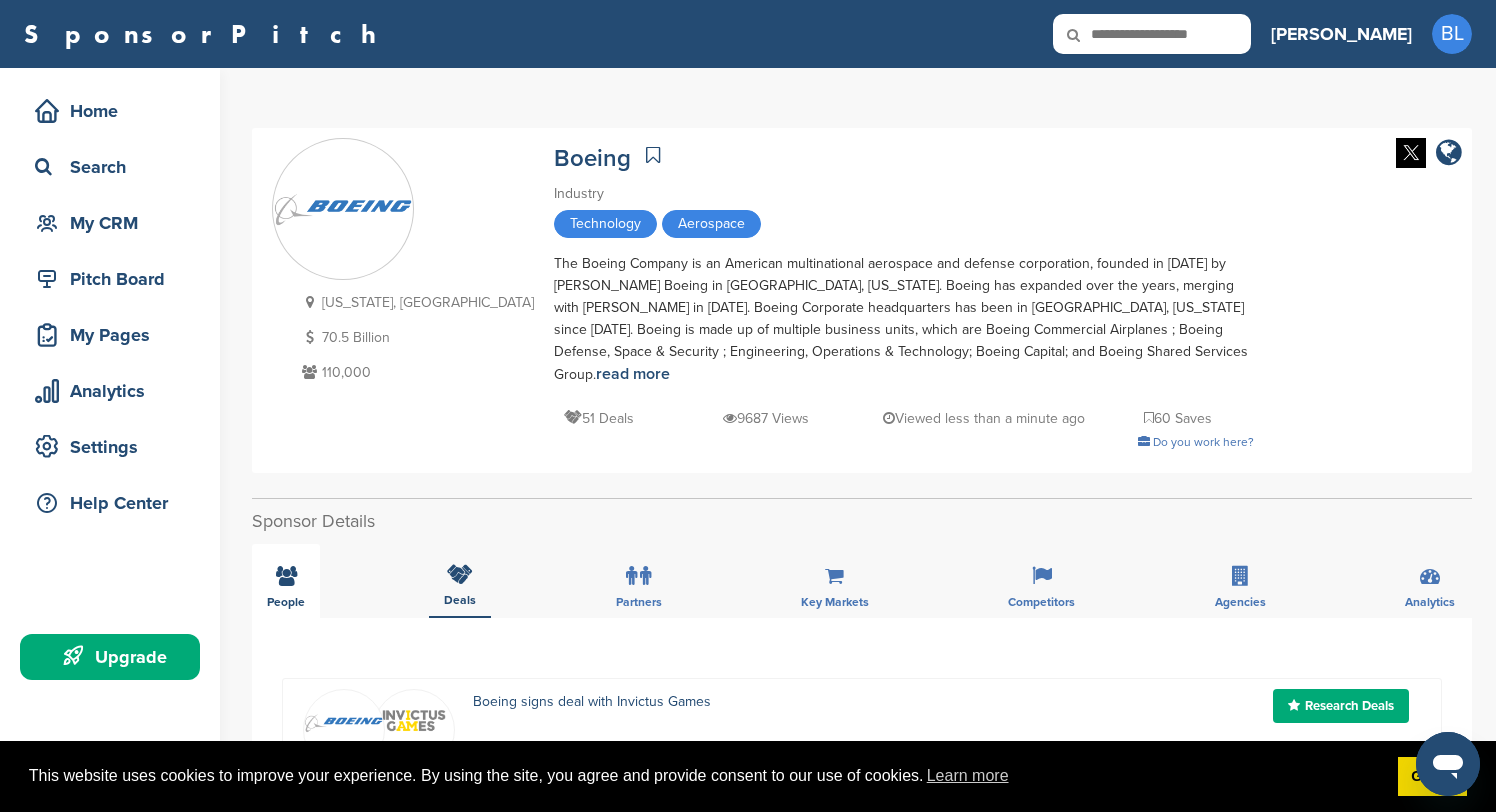 click on "People" at bounding box center (286, 581) 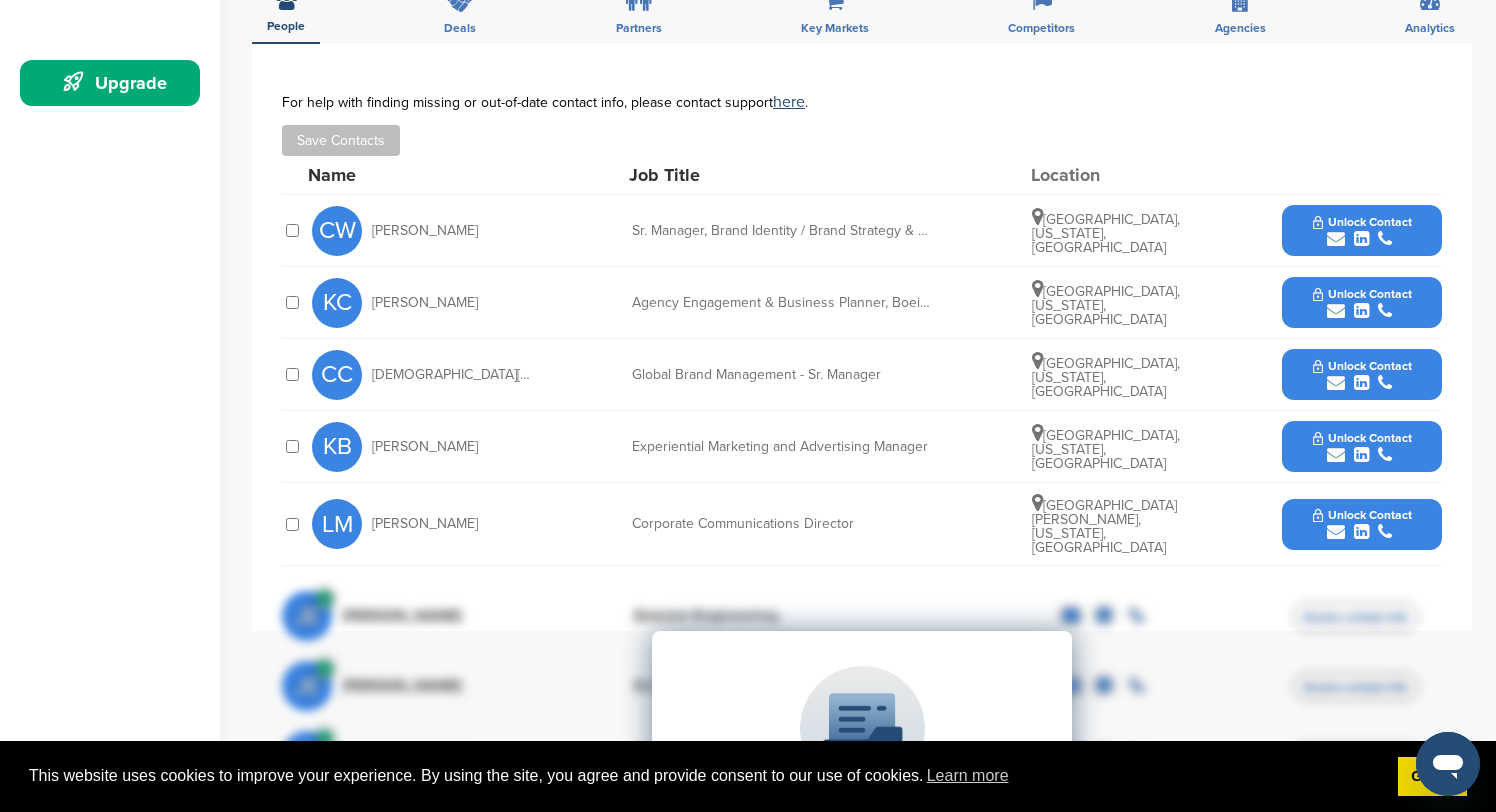 scroll, scrollTop: 575, scrollLeft: 0, axis: vertical 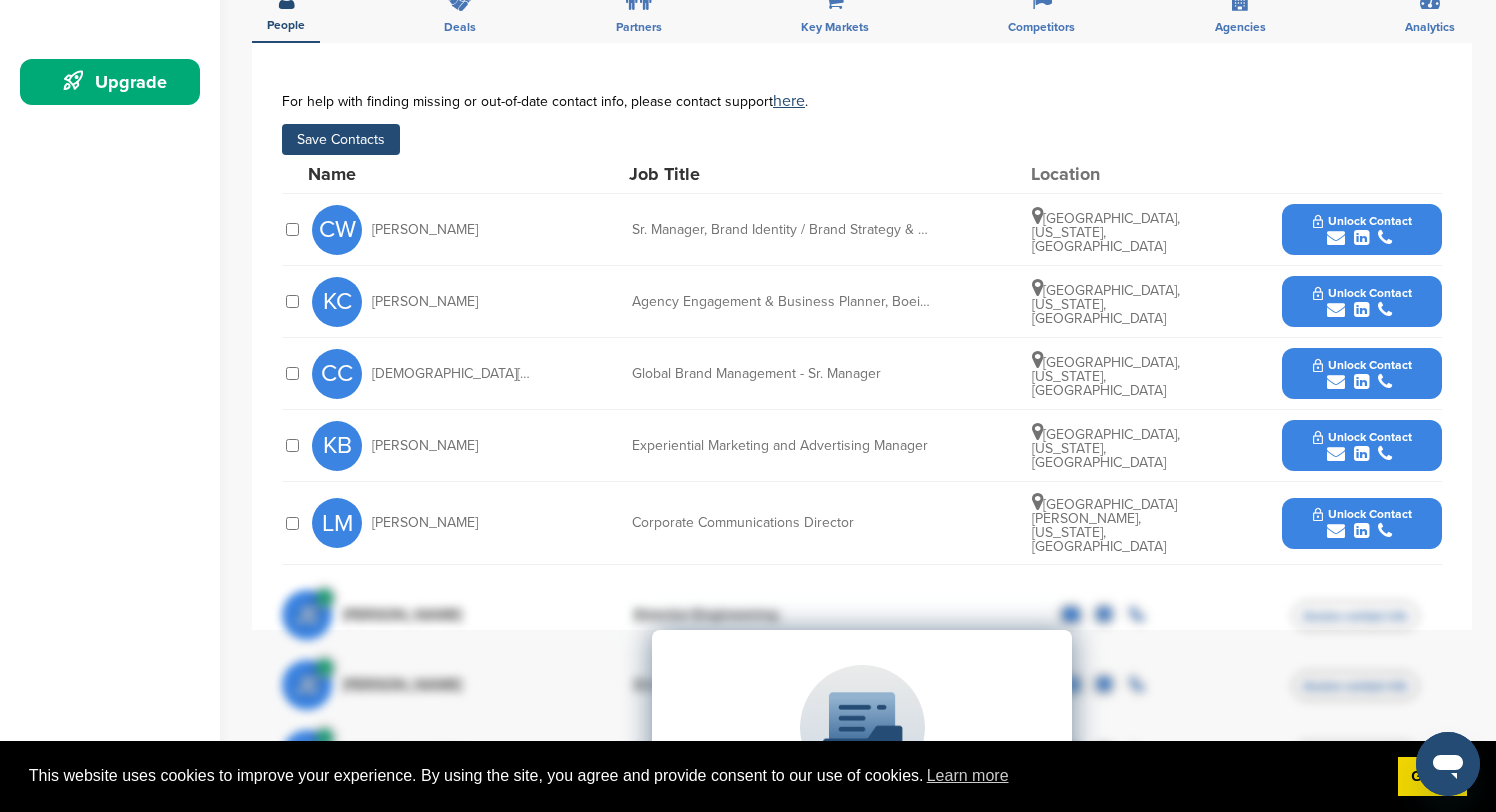 click on "Save Contacts" at bounding box center (341, 139) 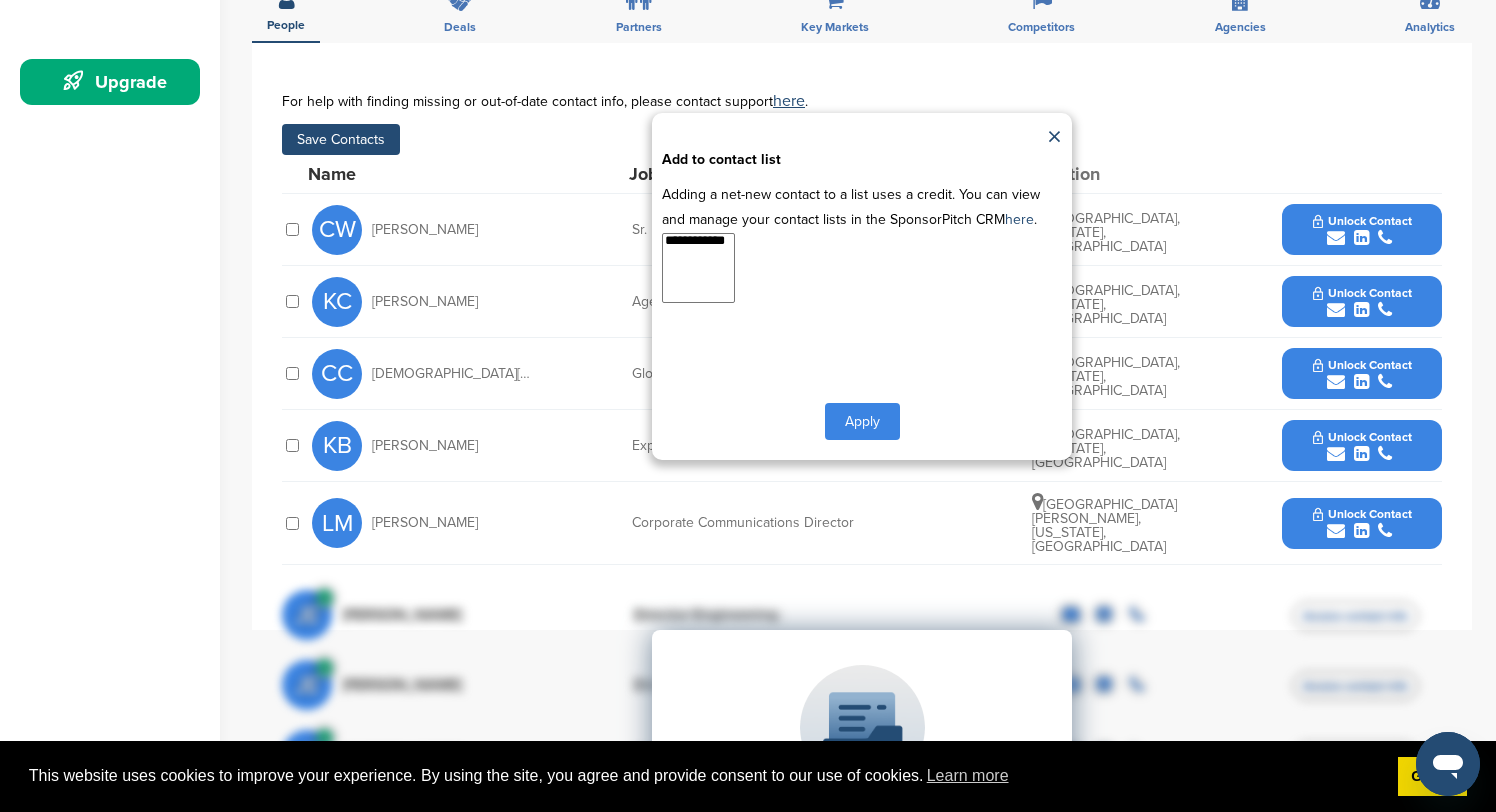 click on "**********" at bounding box center [698, 268] 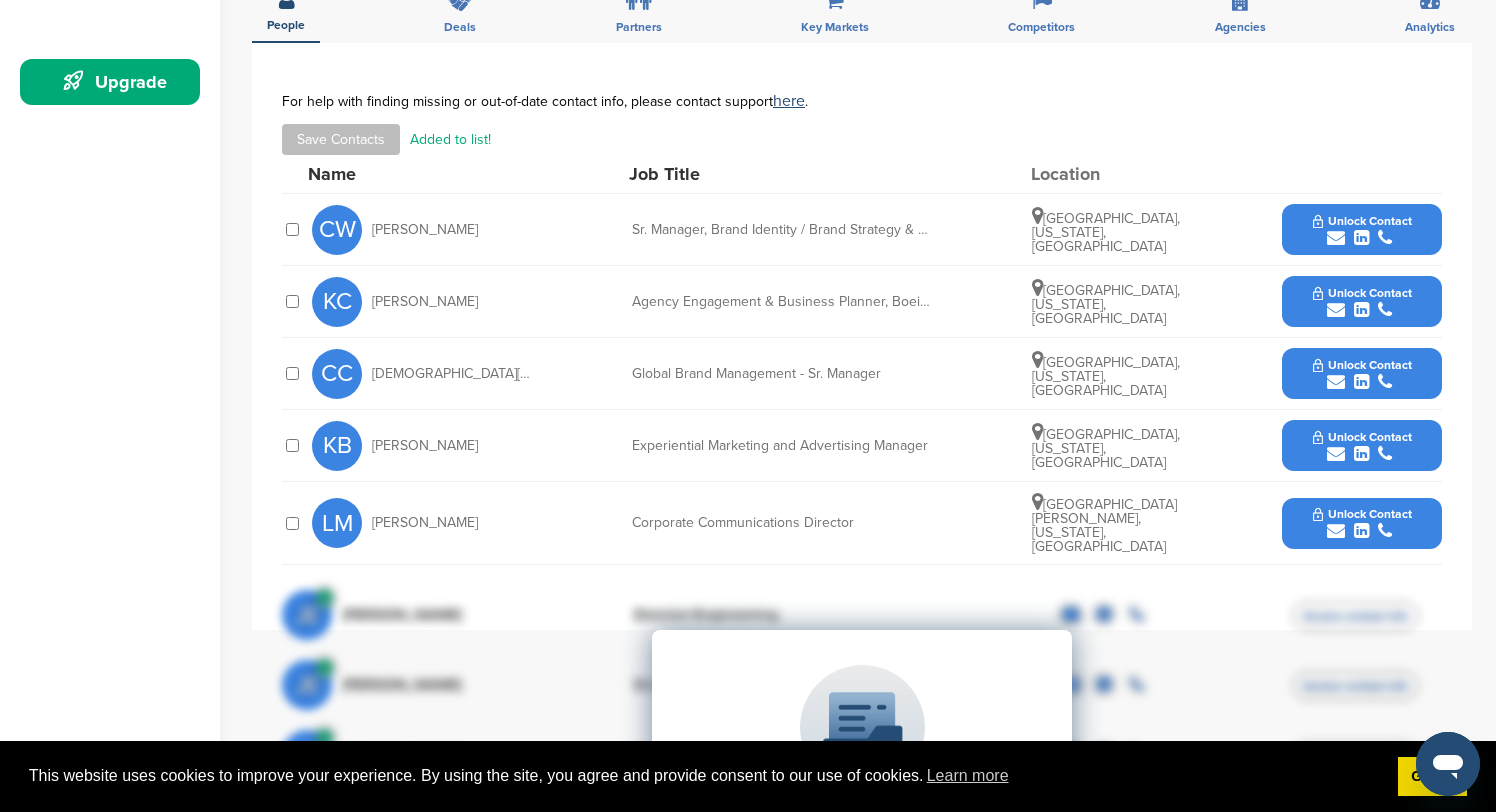 click on "Unlock Contact" at bounding box center [1362, 221] 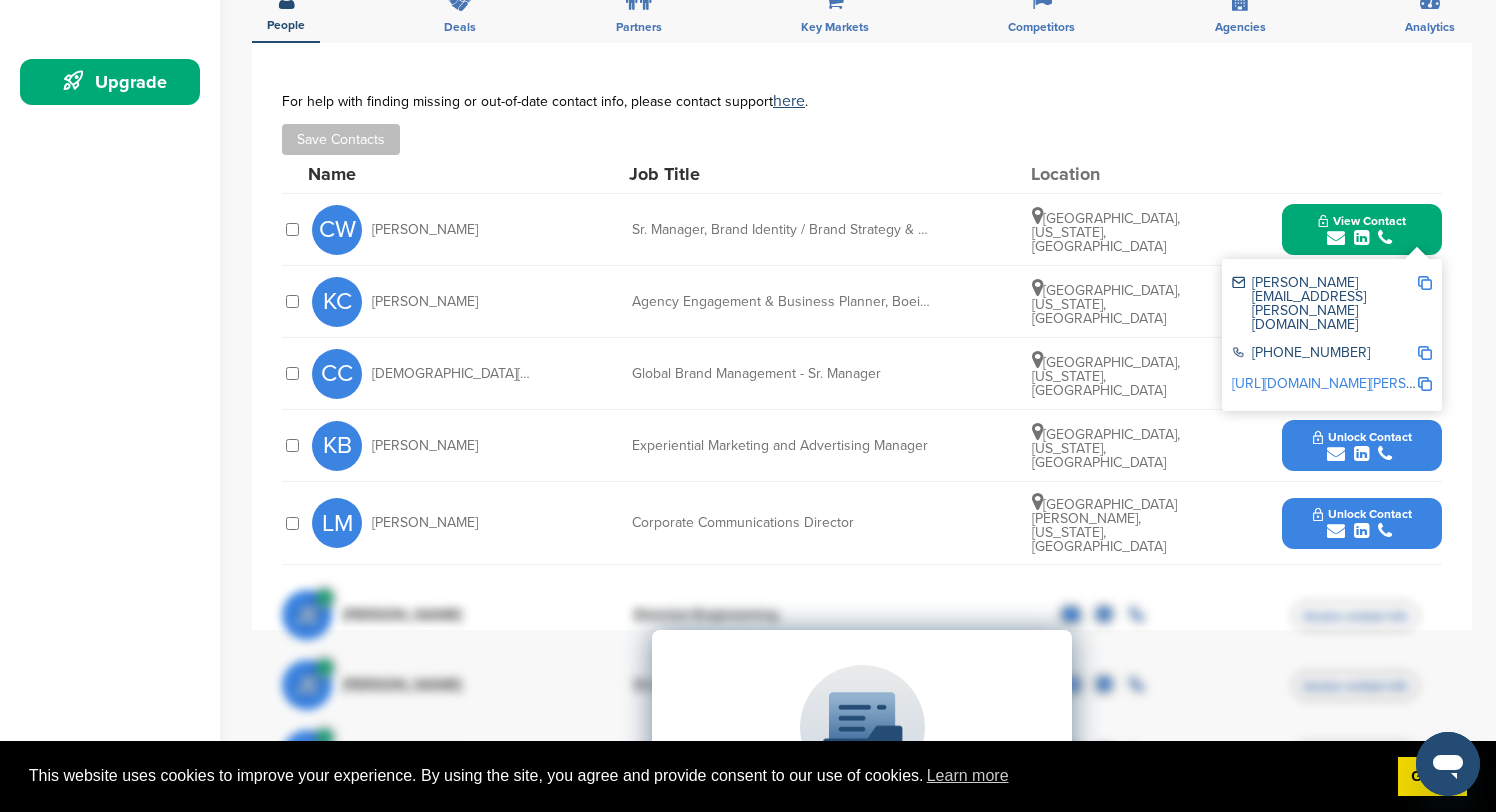 click on "Name
Job Title
Location" at bounding box center (875, 174) 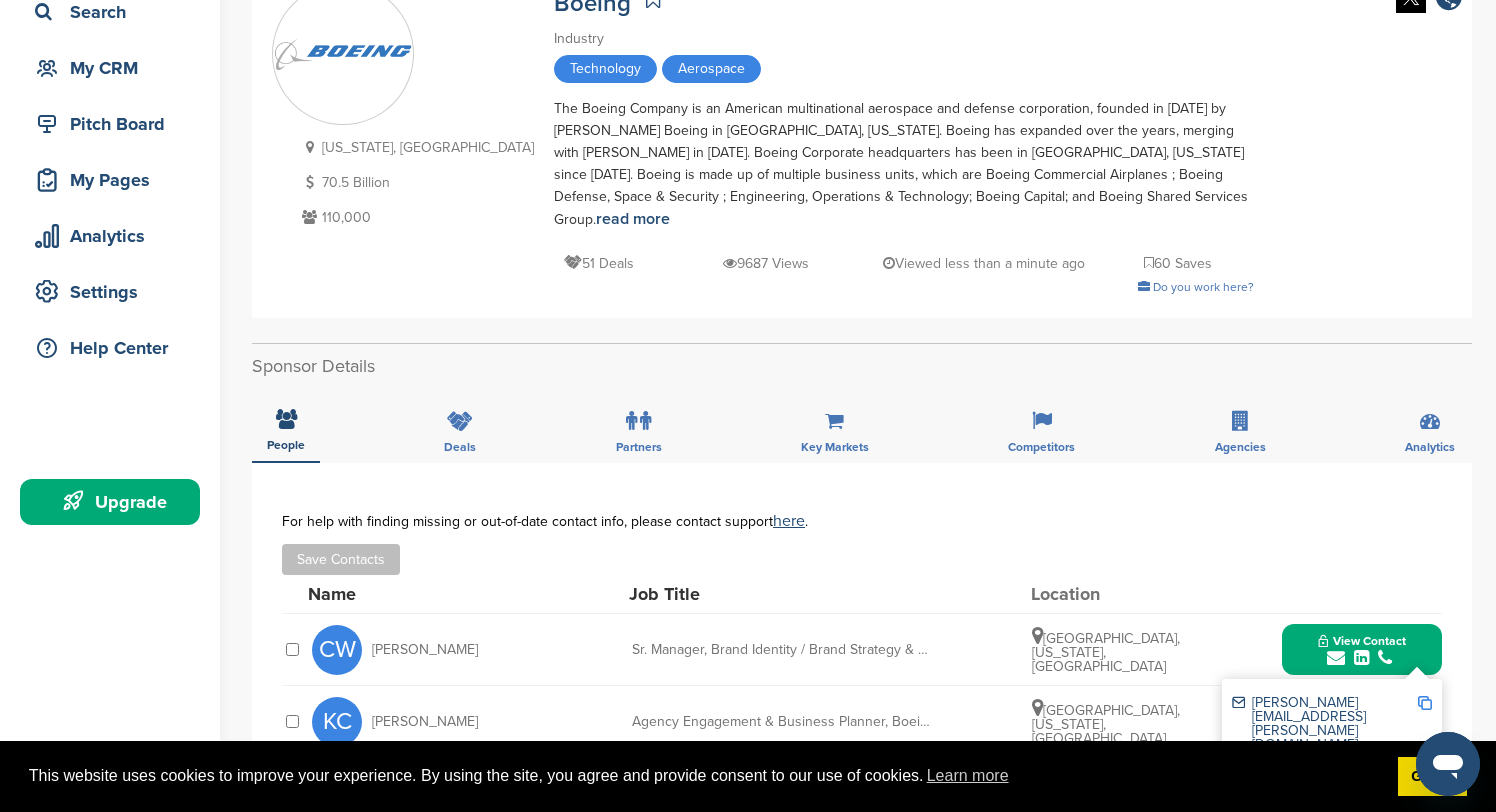 scroll, scrollTop: 0, scrollLeft: 0, axis: both 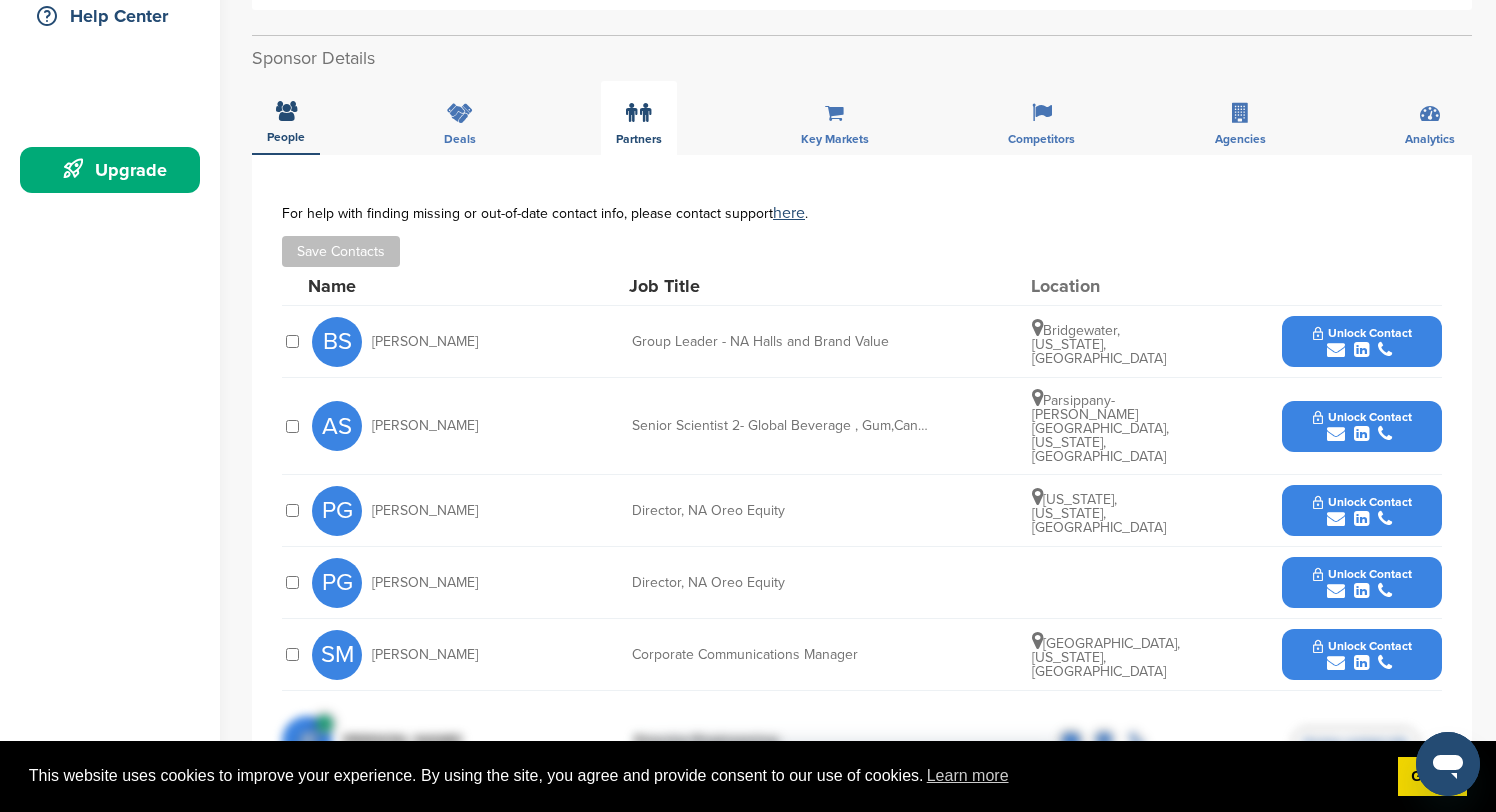 click at bounding box center [631, 113] 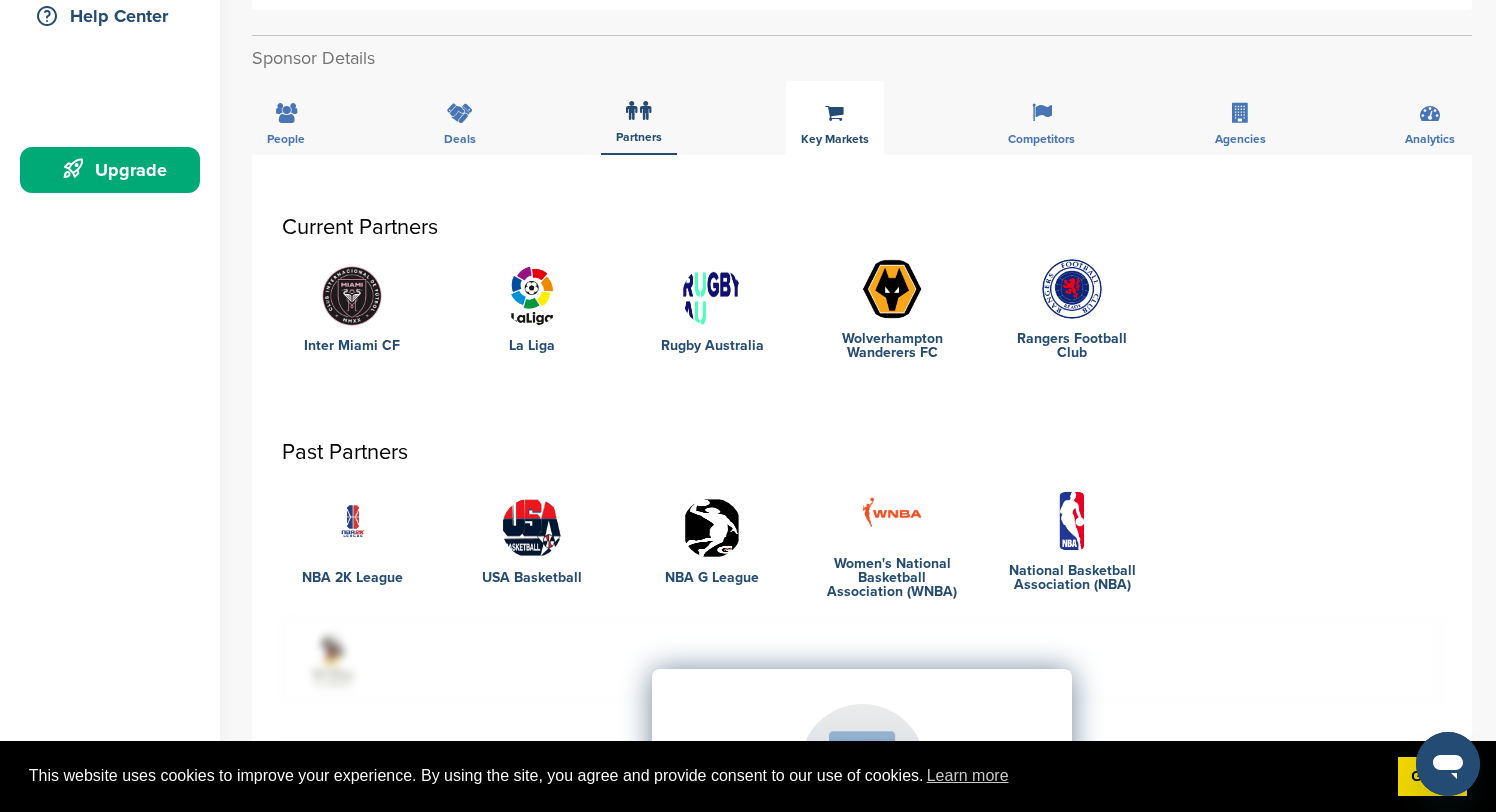 click on "Key Markets" at bounding box center (835, 118) 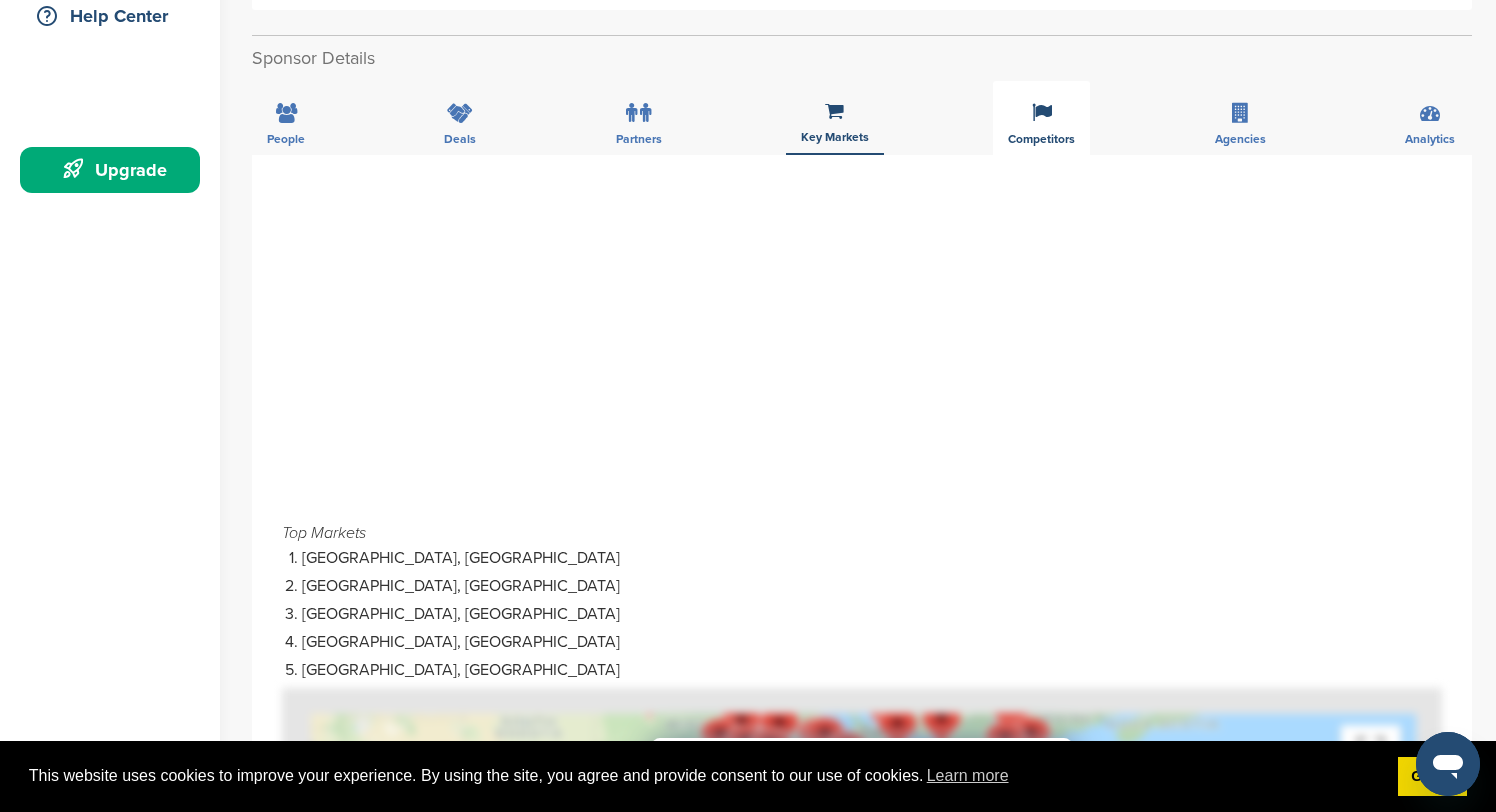 click at bounding box center [1042, 113] 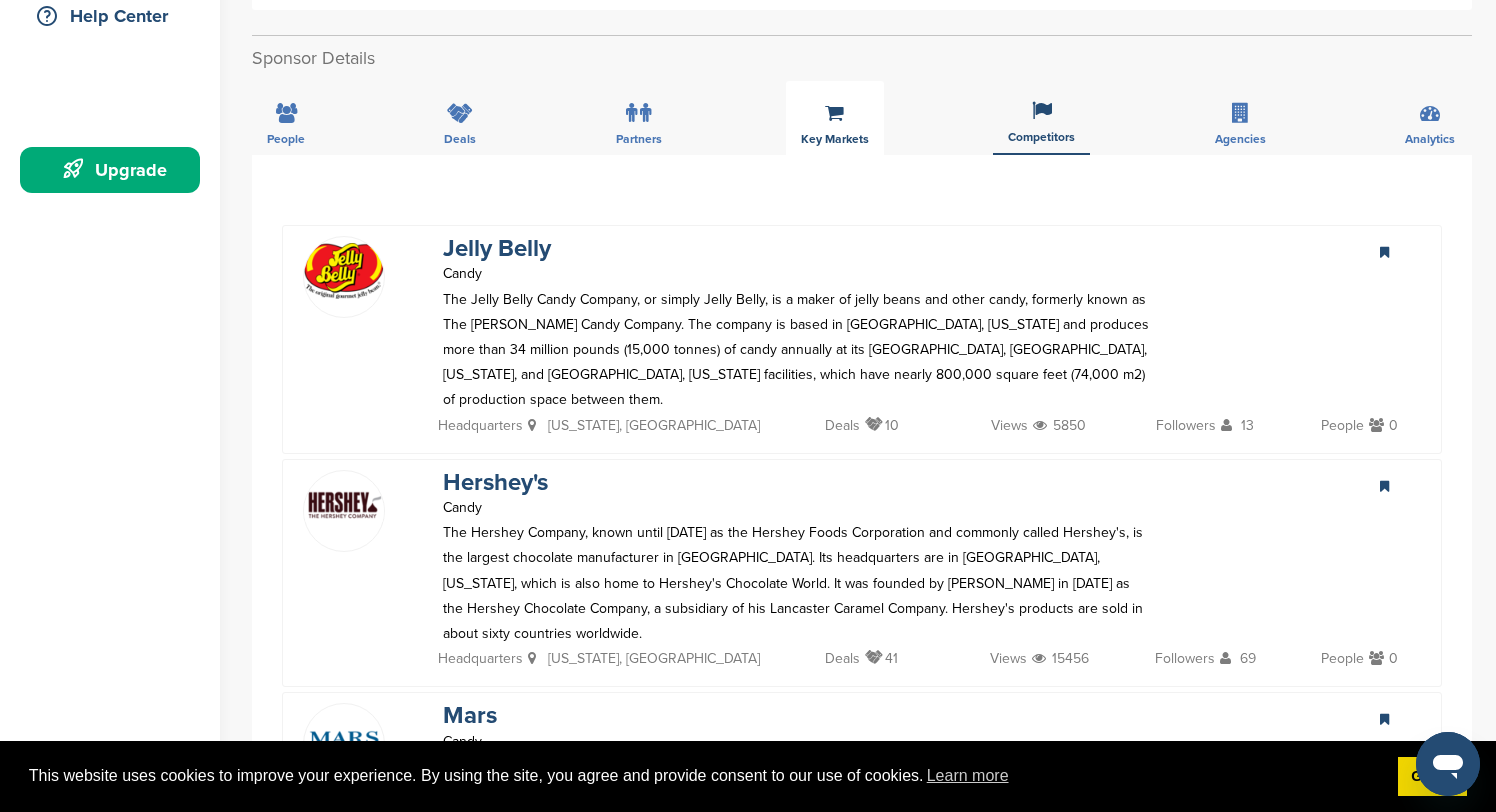 click on "Key Markets" at bounding box center [835, 118] 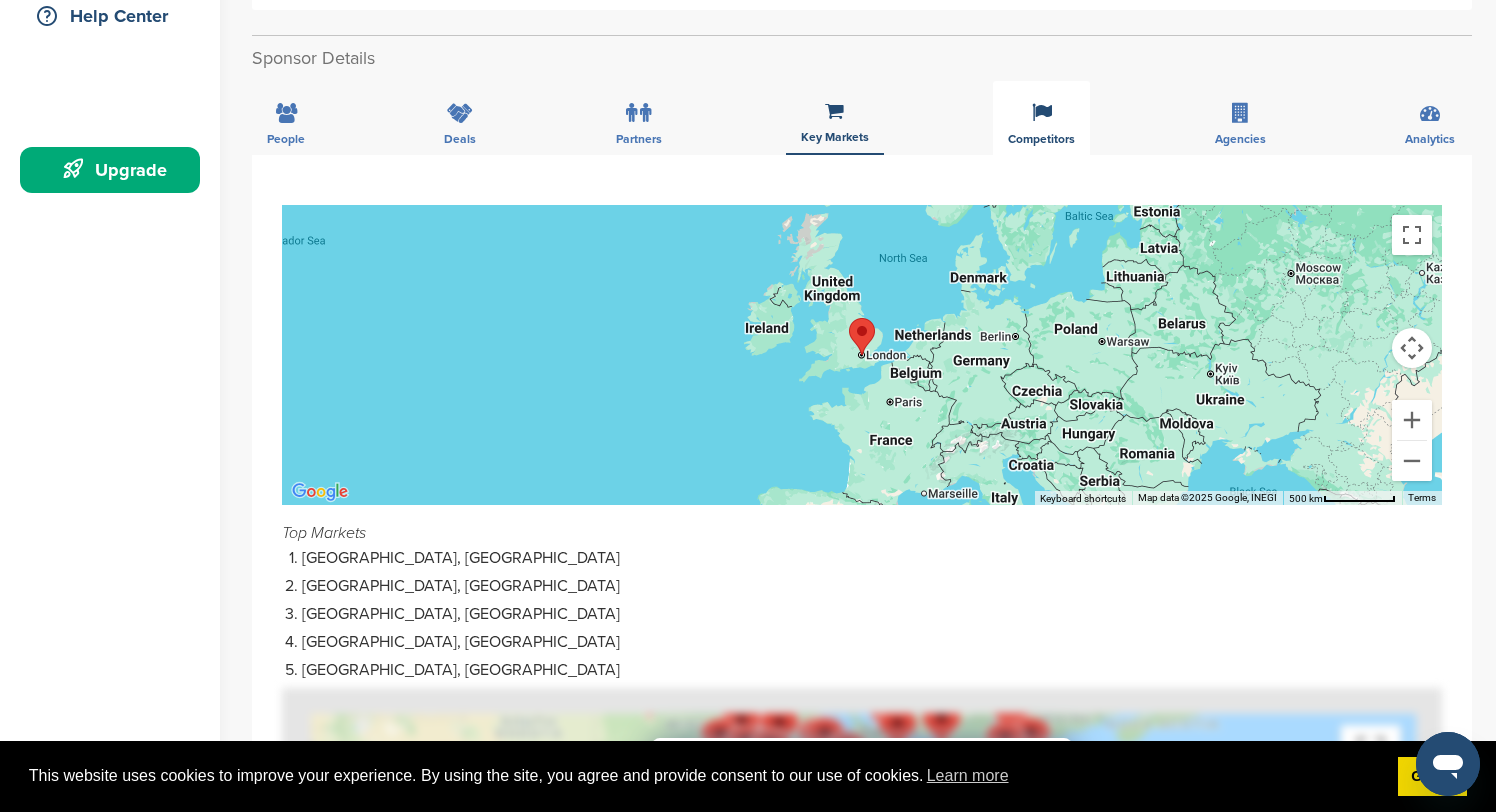 click on "Competitors" at bounding box center [286, 139] 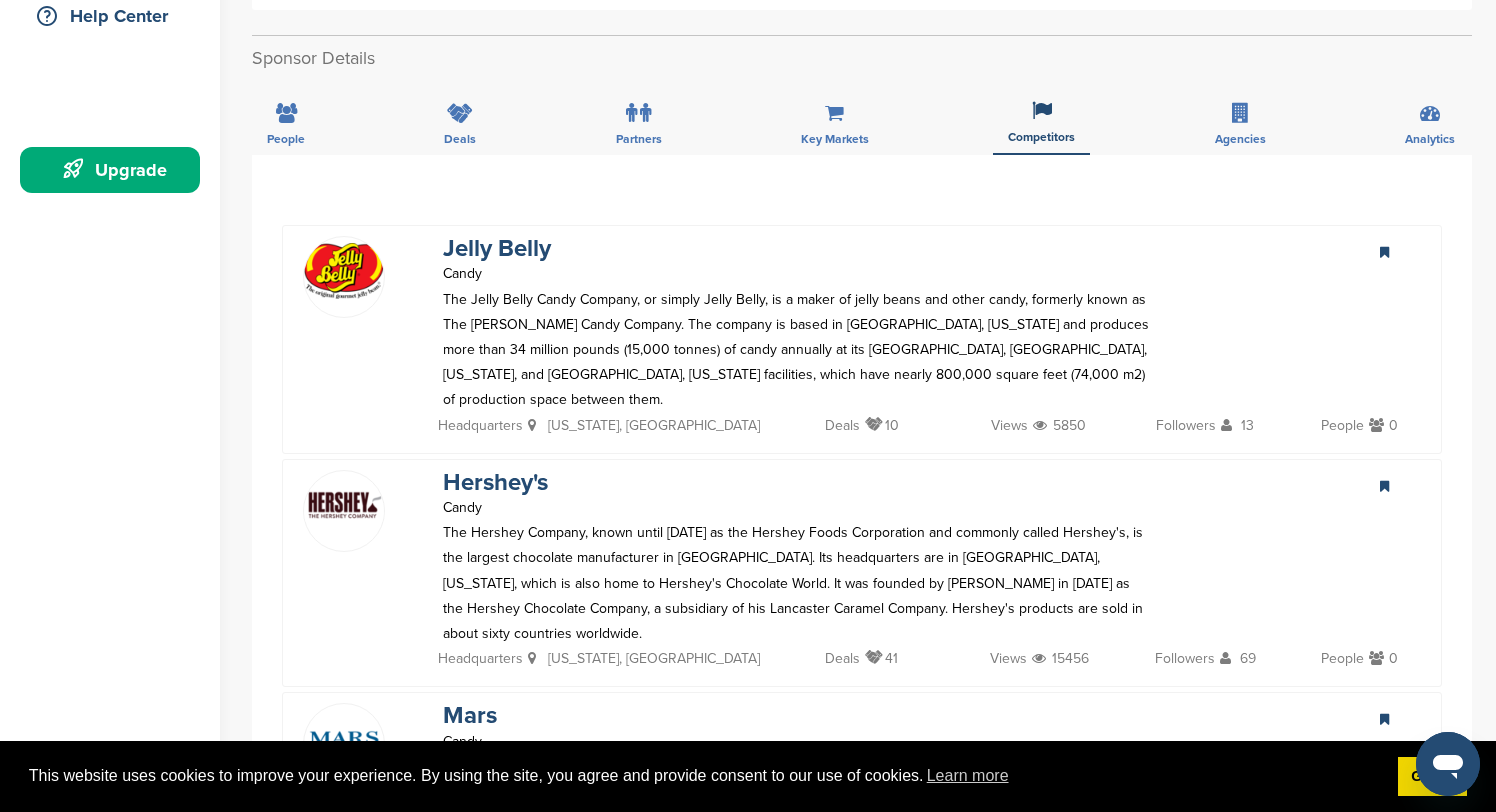 click on "People
Deals
Partners
Key Markets
Competitors
Agencies
Analytics" at bounding box center [862, 118] 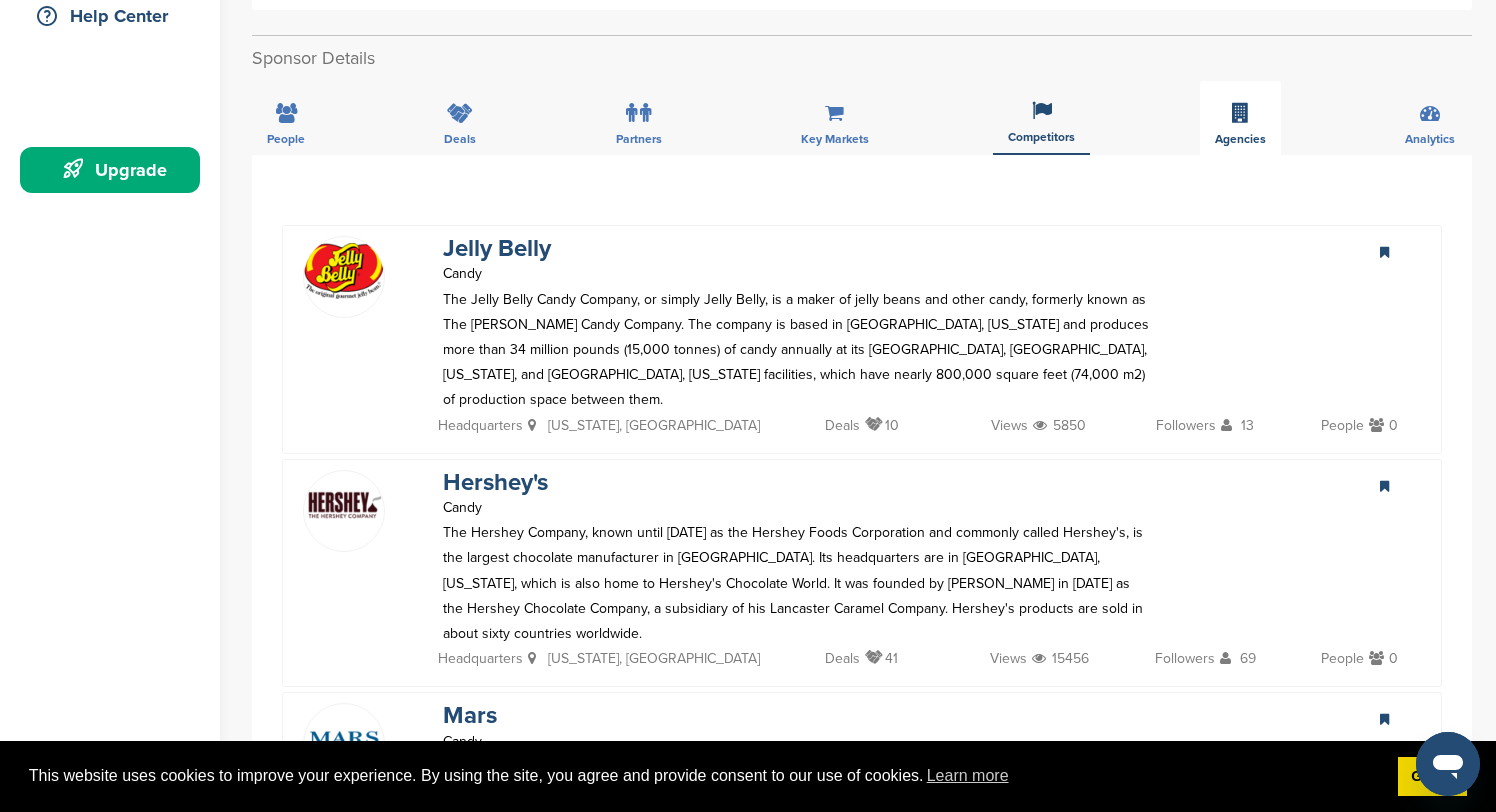 click on "Agencies" at bounding box center (1240, 118) 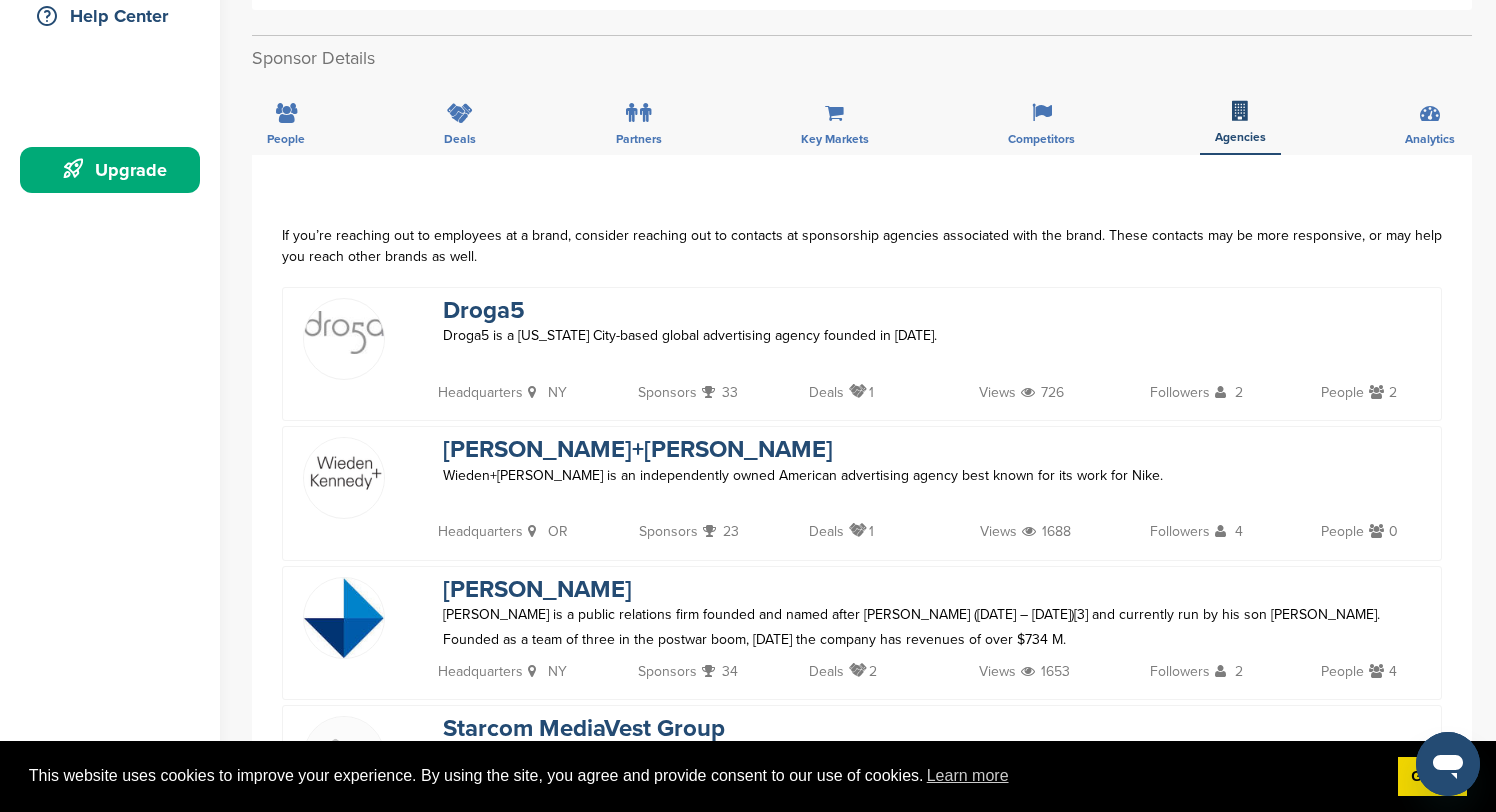 click on "People
Deals
Partners
Key Markets
Competitors
Agencies
Analytics" at bounding box center [862, 118] 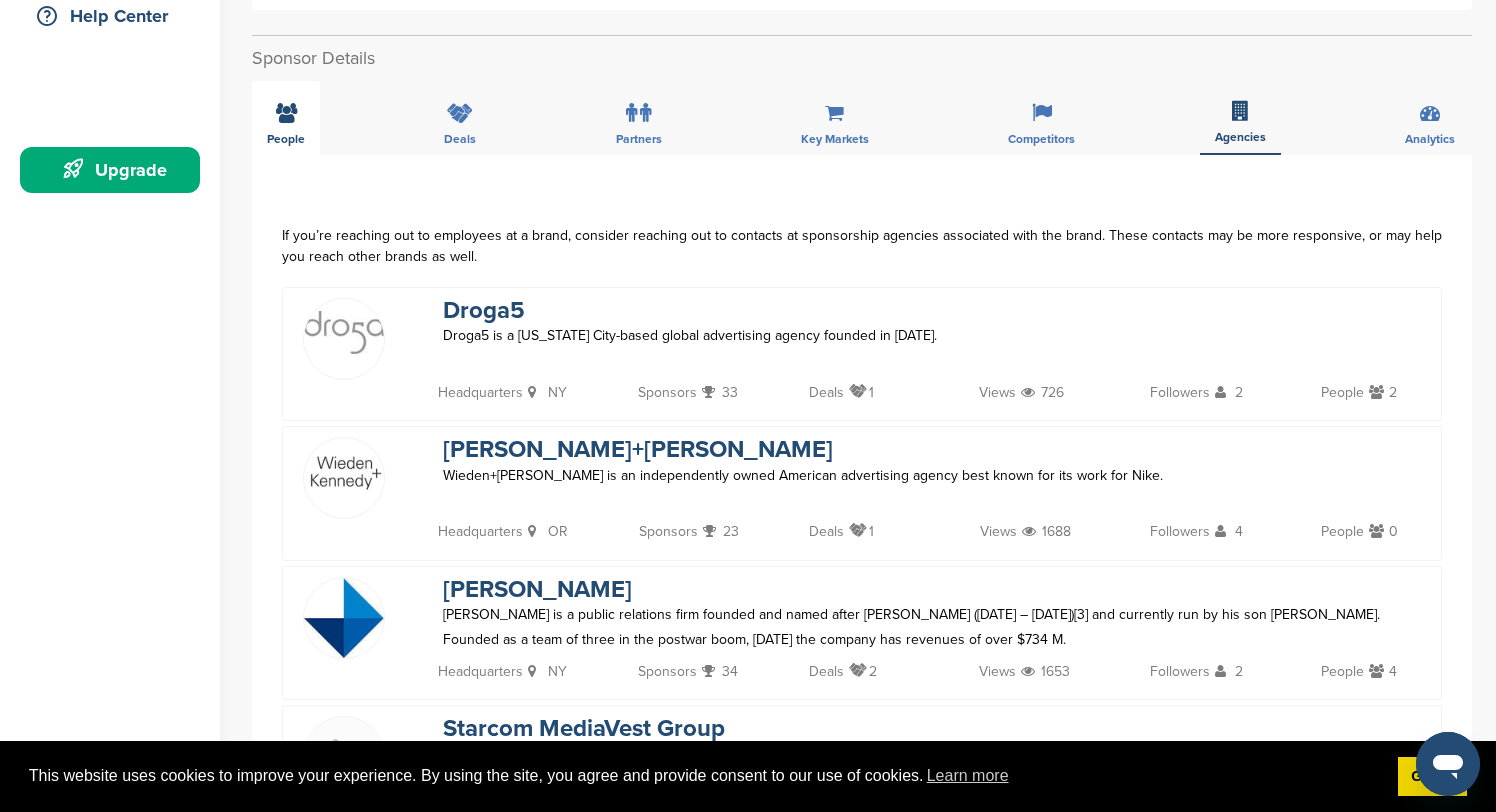 click at bounding box center (286, 113) 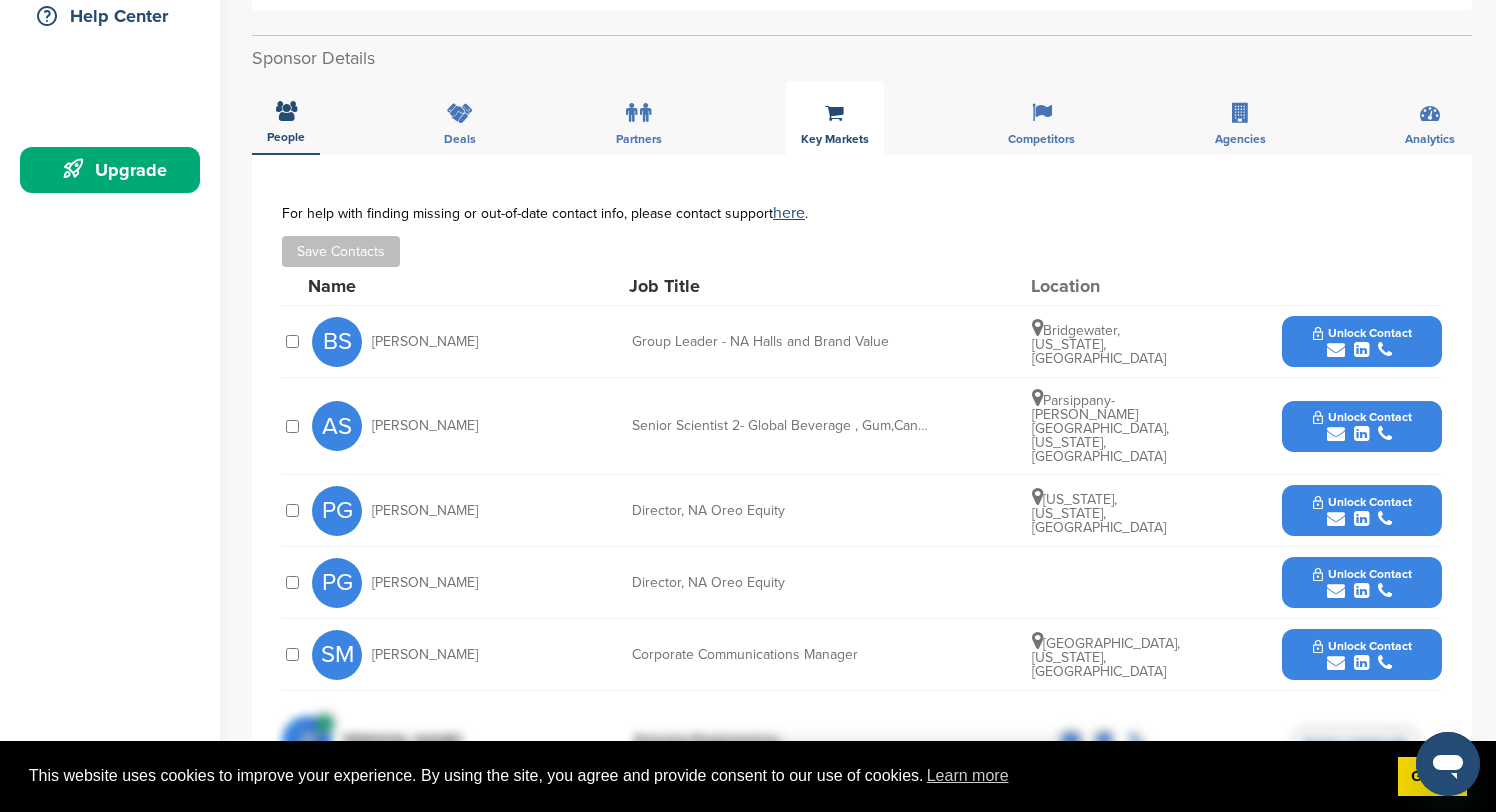 scroll, scrollTop: 509, scrollLeft: 0, axis: vertical 